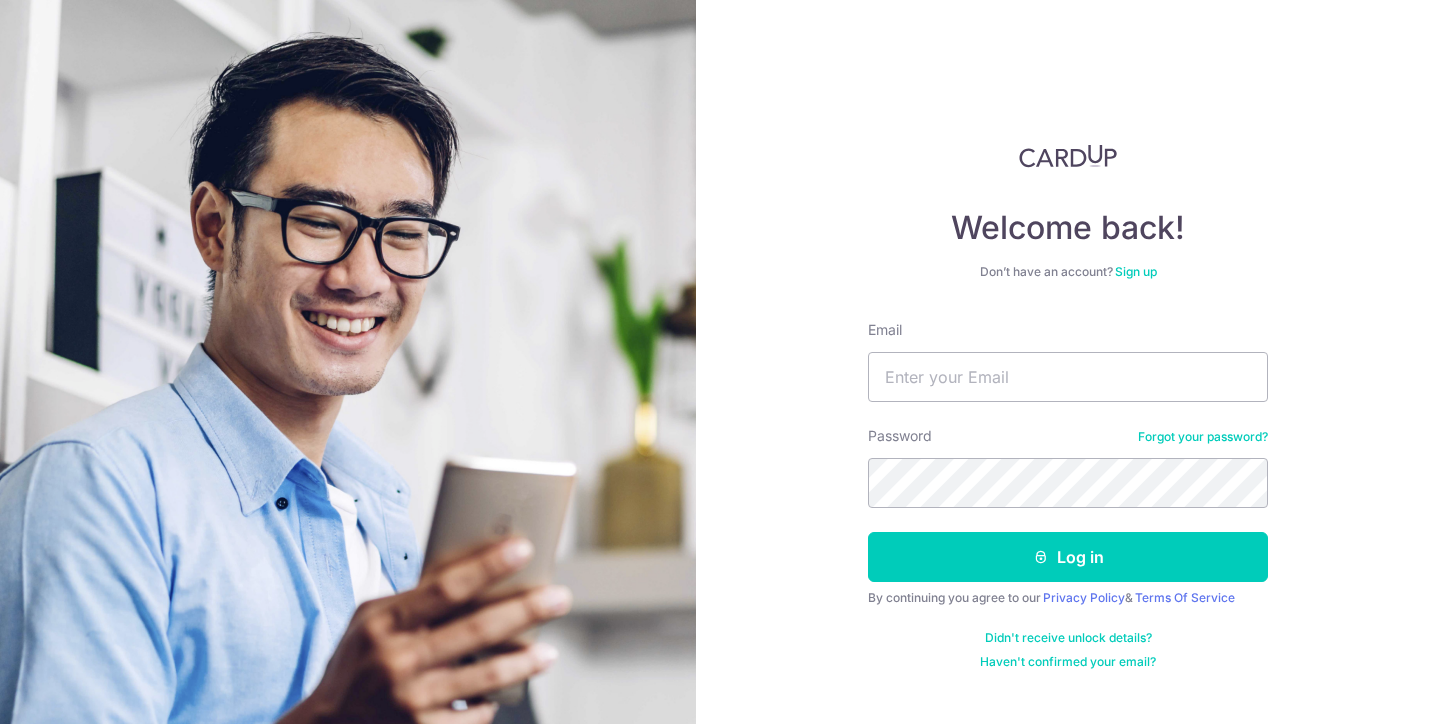 scroll, scrollTop: 0, scrollLeft: 0, axis: both 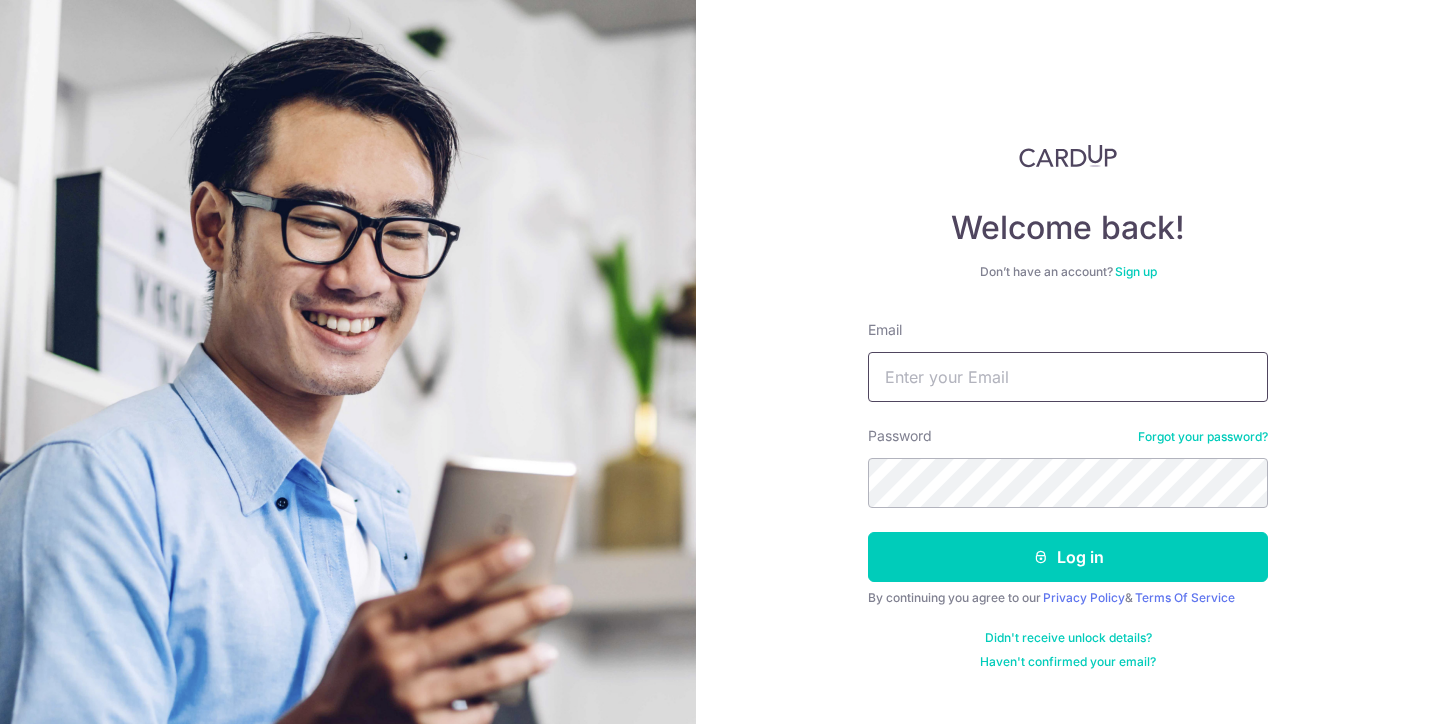 click on "Email" at bounding box center (1068, 377) 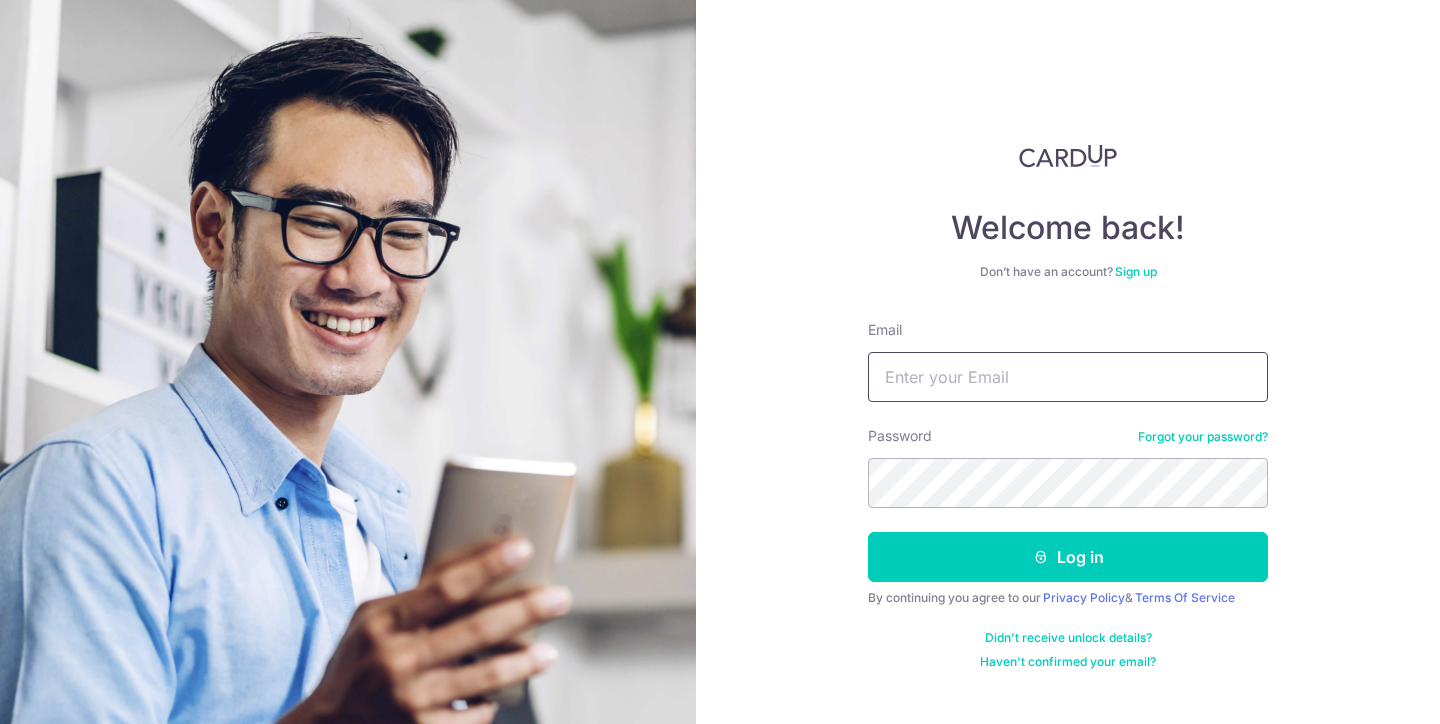 type on "[EMAIL]" 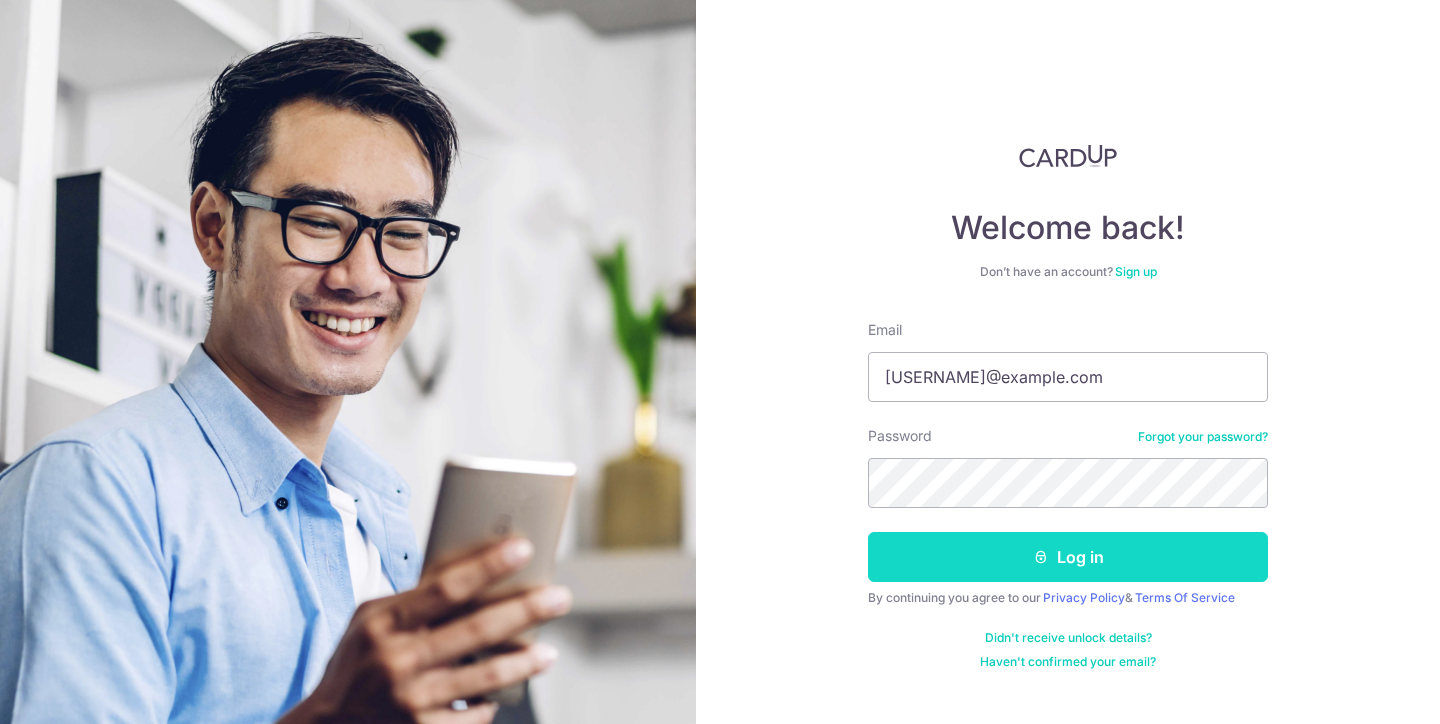 click on "Log in" at bounding box center [1068, 557] 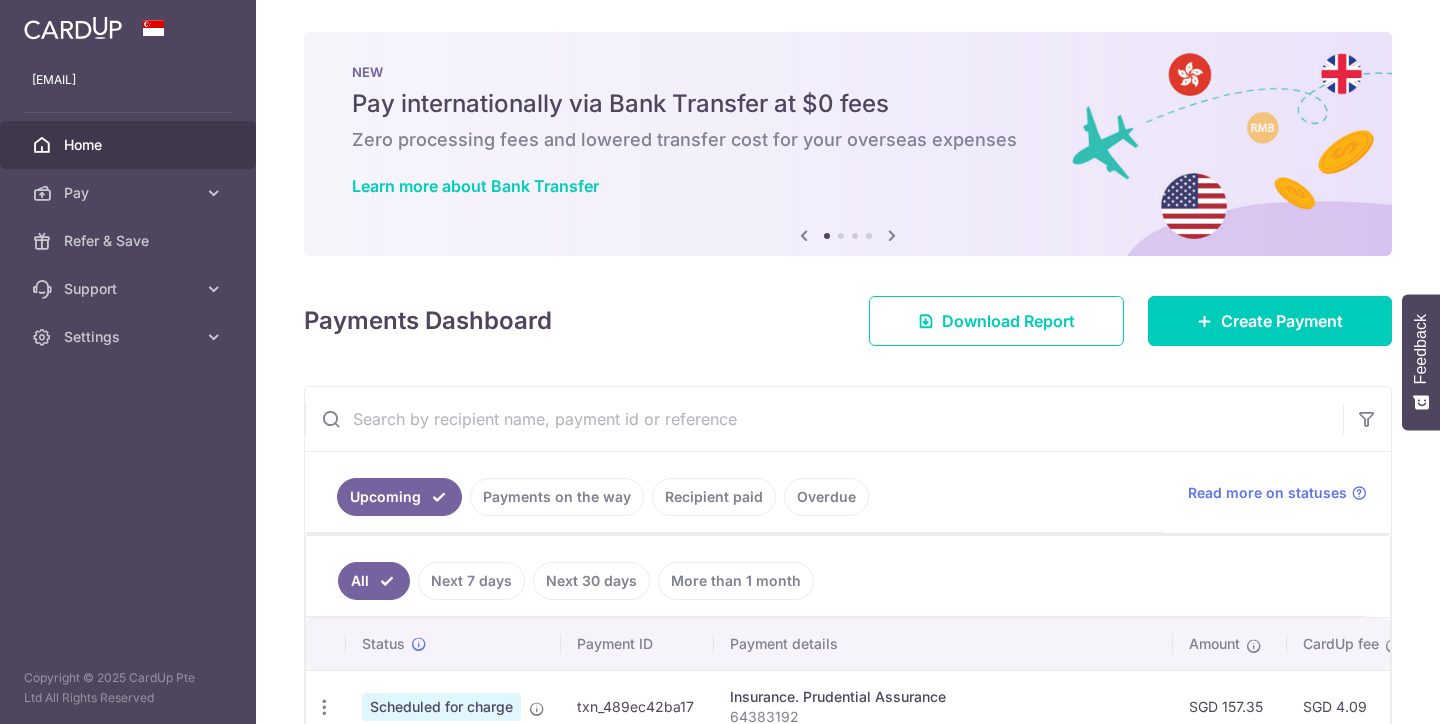 scroll, scrollTop: 0, scrollLeft: 0, axis: both 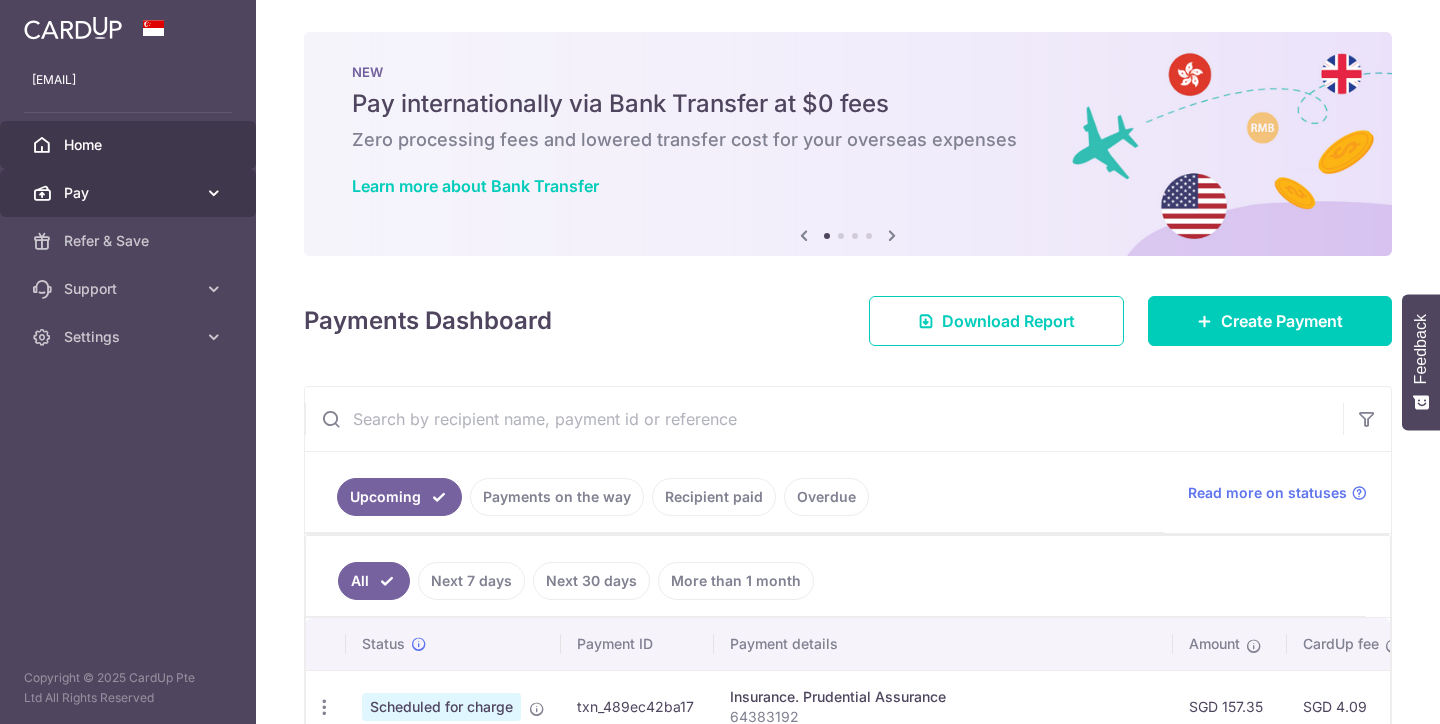 click on "Pay" at bounding box center (130, 193) 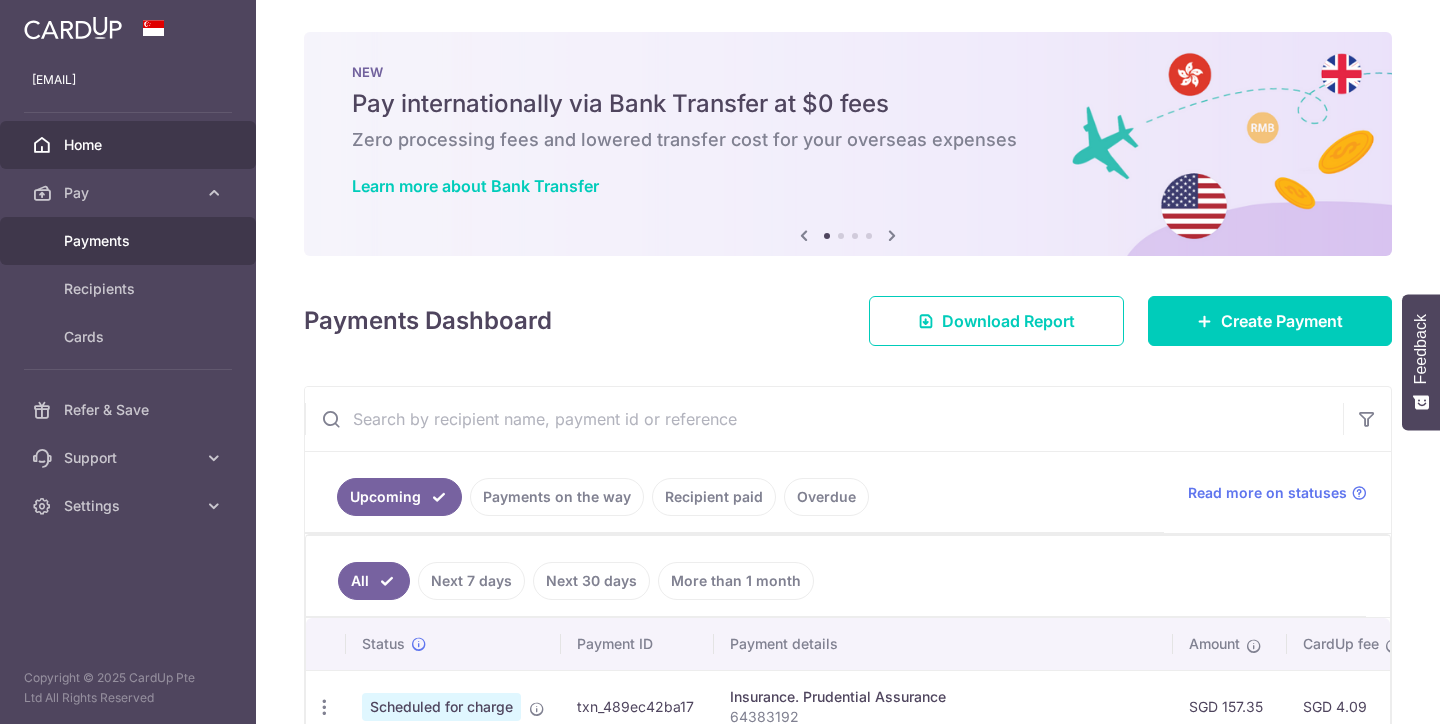click on "Payments" at bounding box center (130, 241) 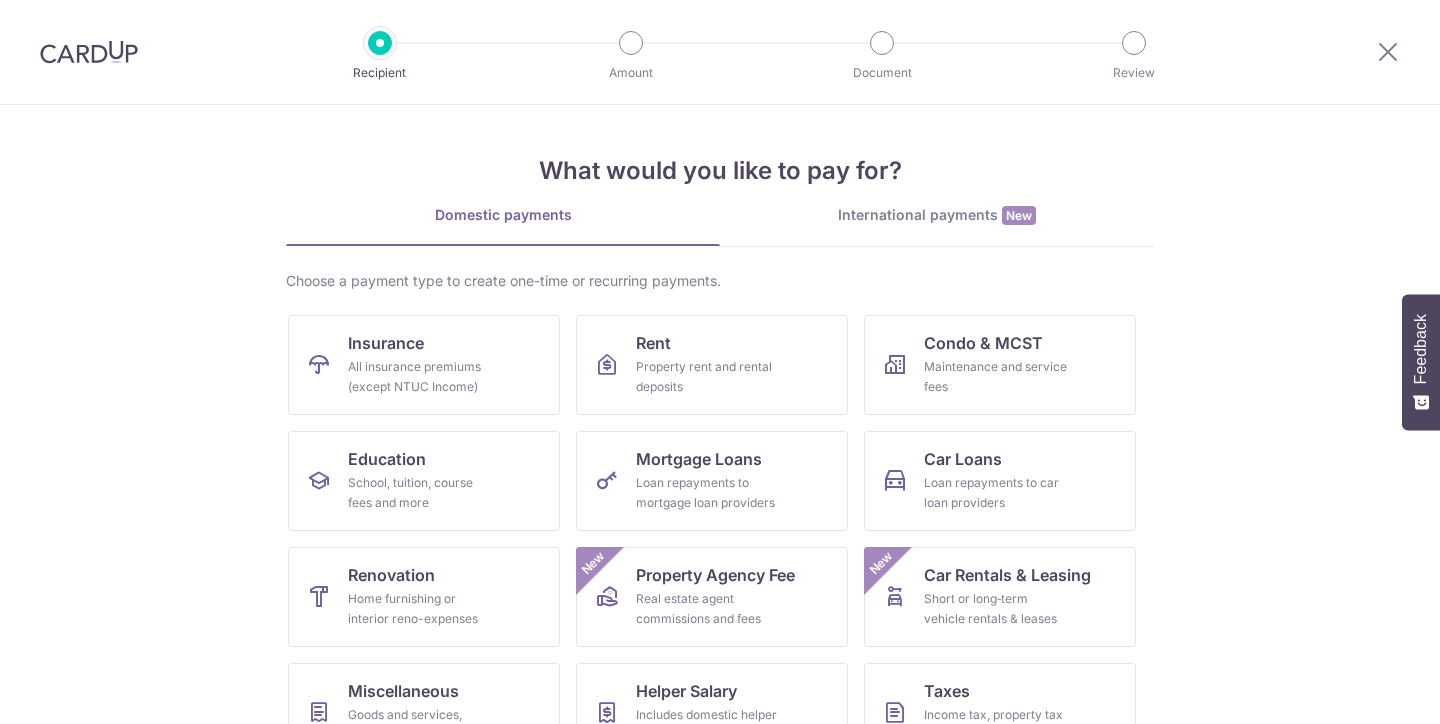 scroll, scrollTop: 0, scrollLeft: 0, axis: both 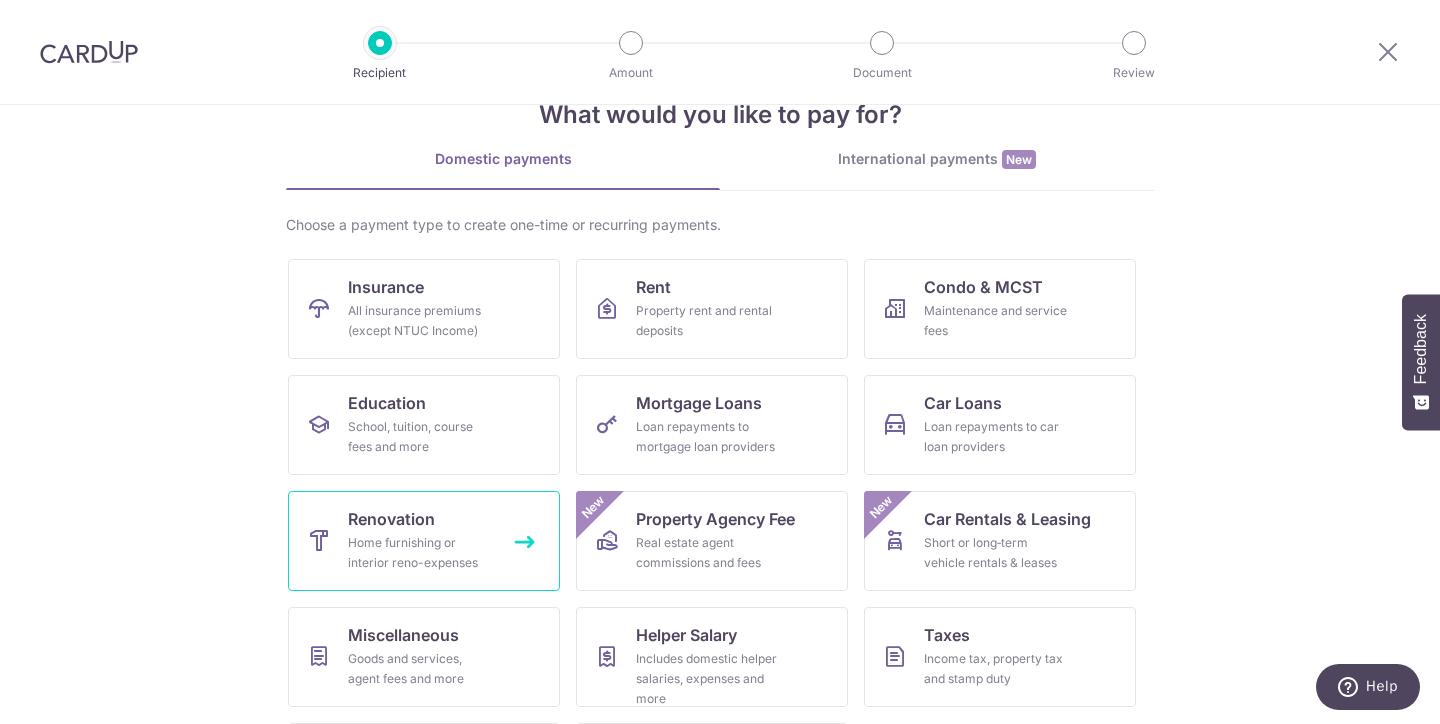 click on "Home furnishing or interior reno-expenses" at bounding box center [420, 553] 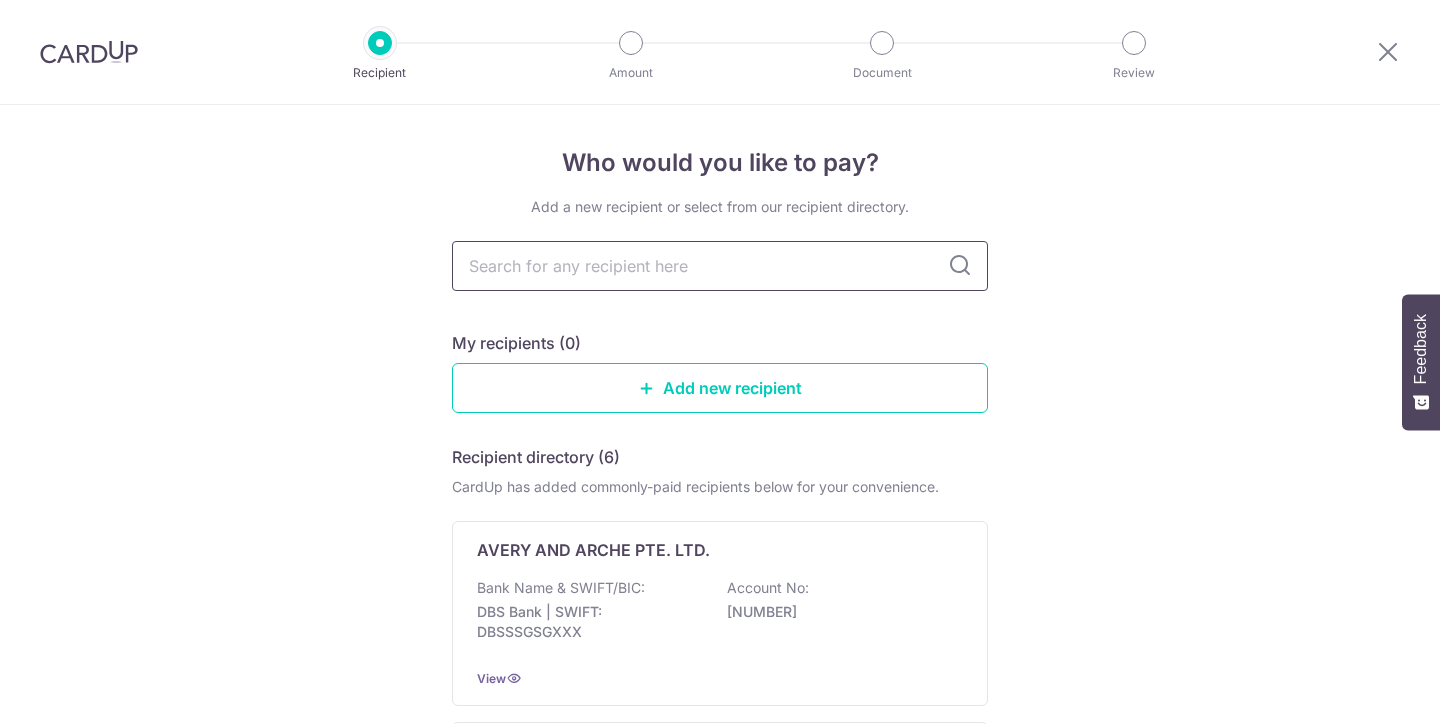 scroll, scrollTop: 0, scrollLeft: 0, axis: both 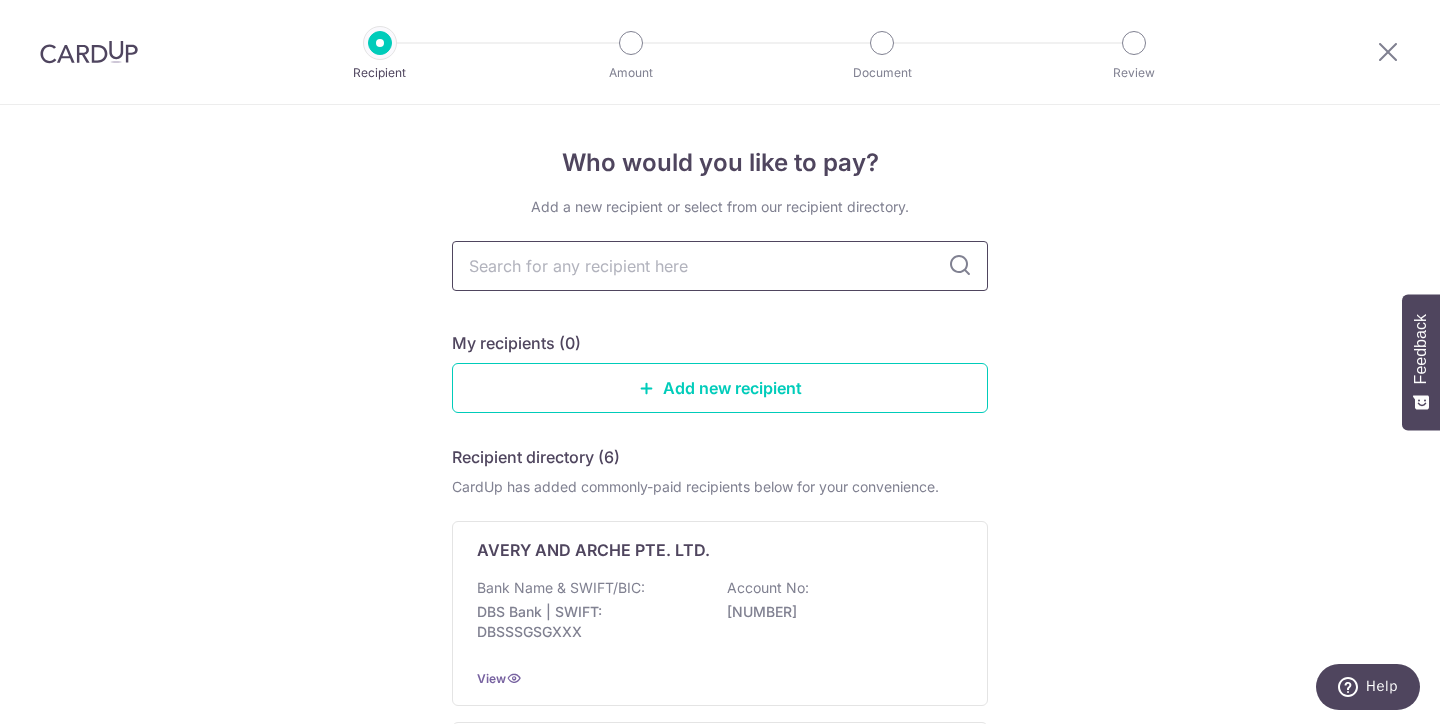 click at bounding box center [720, 266] 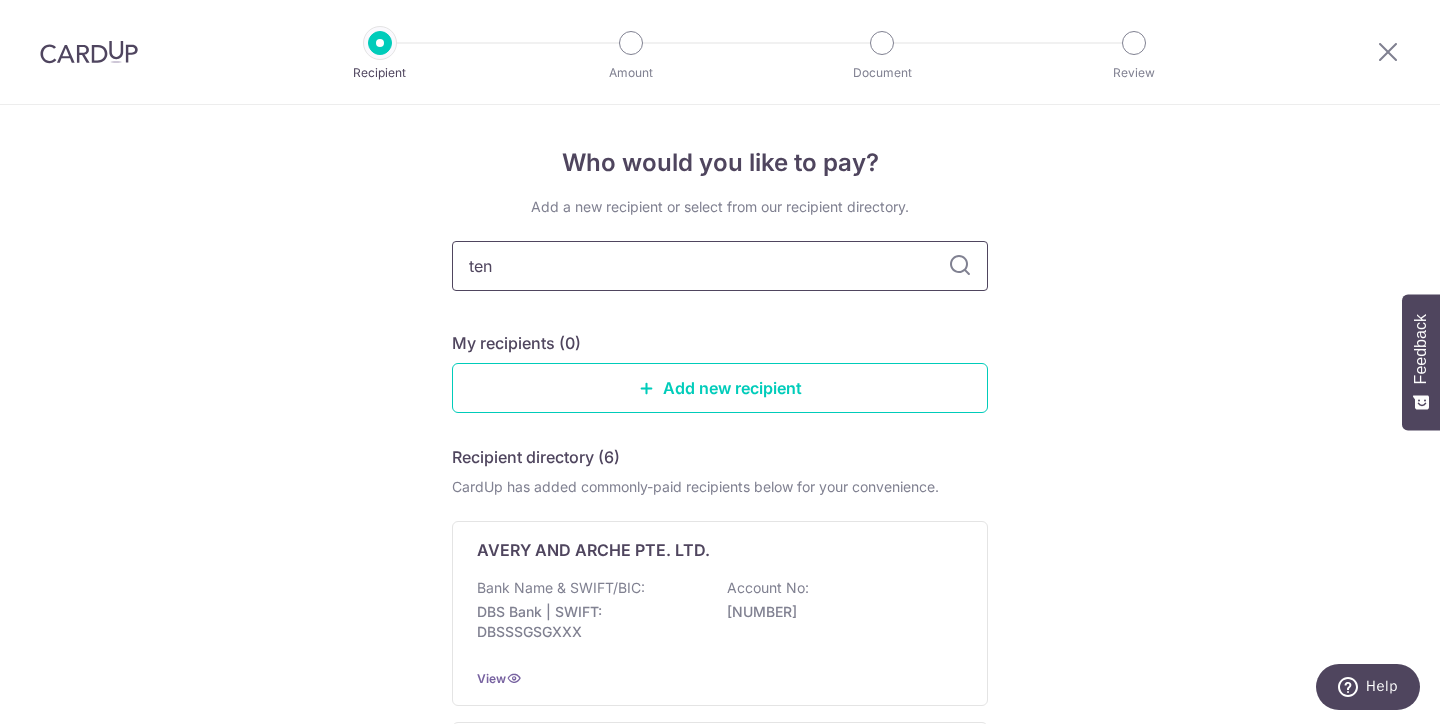 type on "teng" 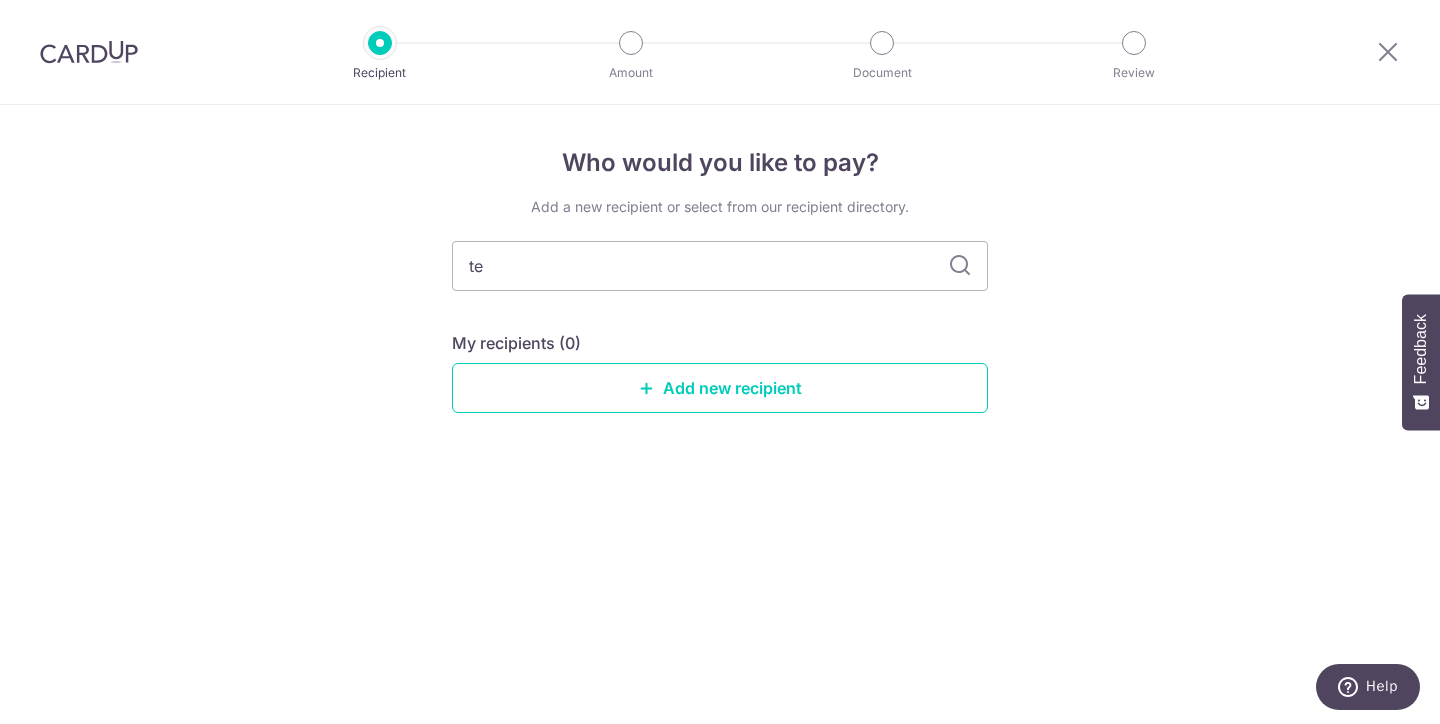 type on "t" 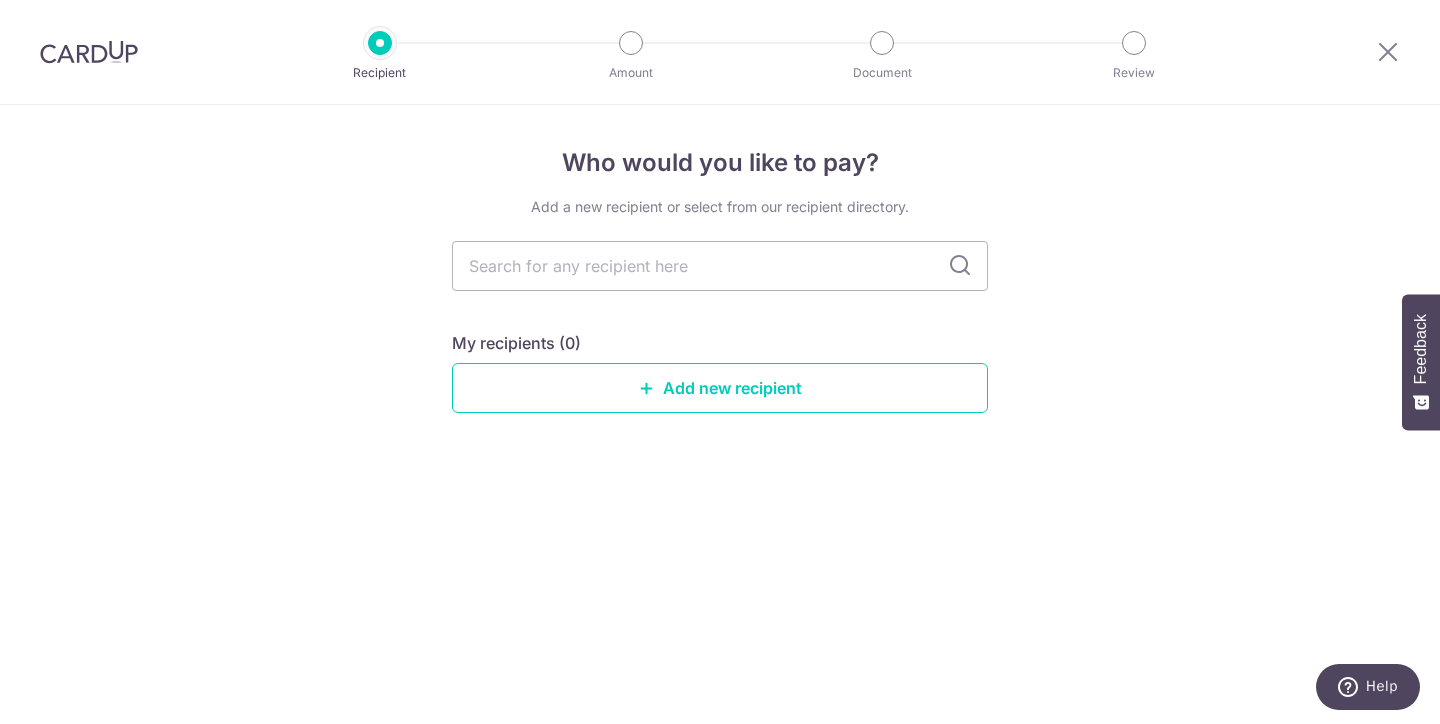 type 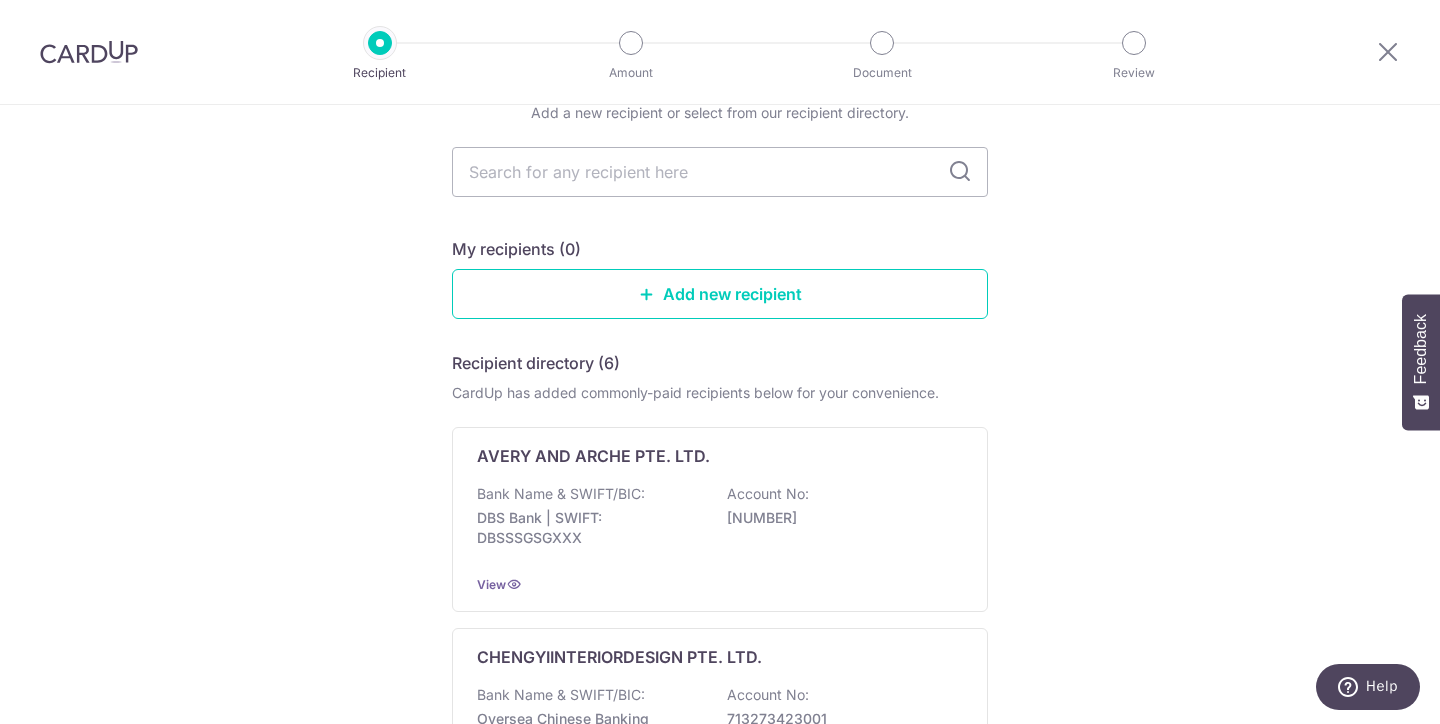 scroll, scrollTop: 91, scrollLeft: 0, axis: vertical 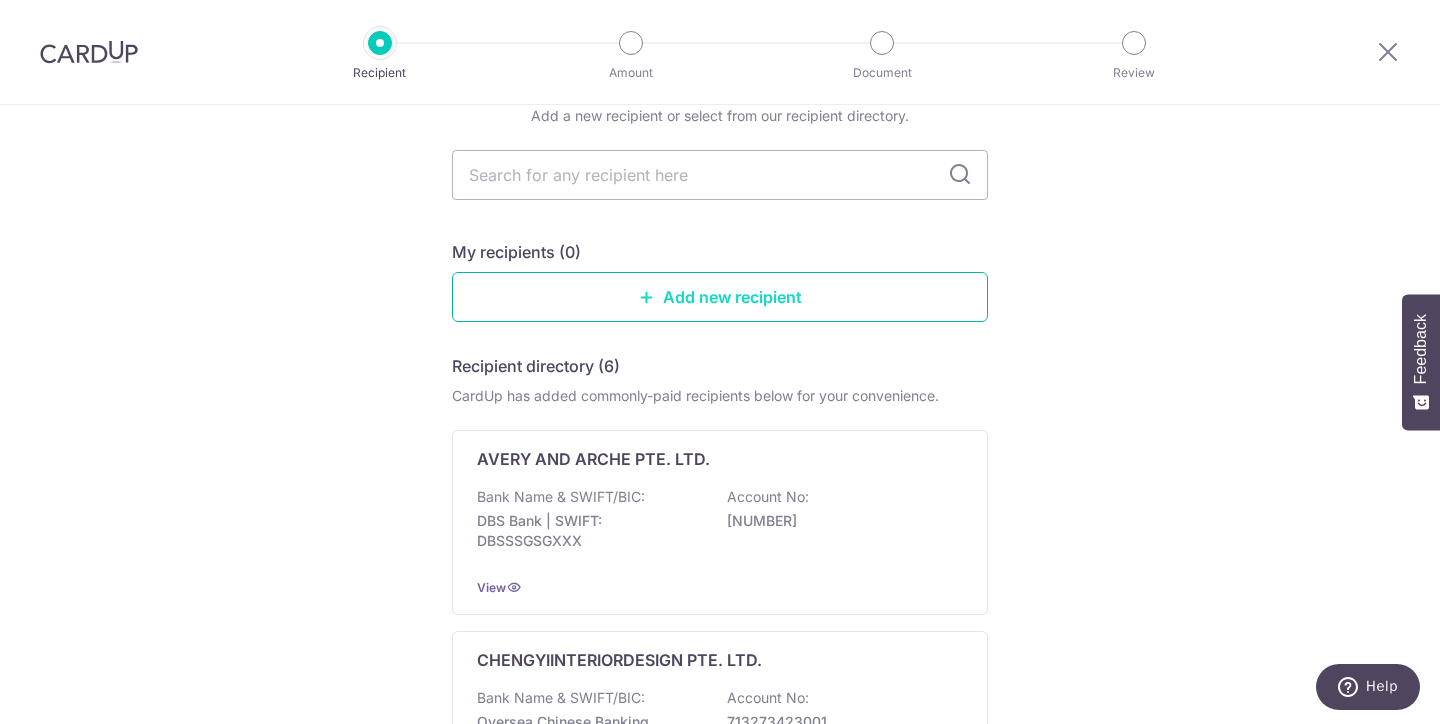 click on "Add new recipient" at bounding box center [720, 297] 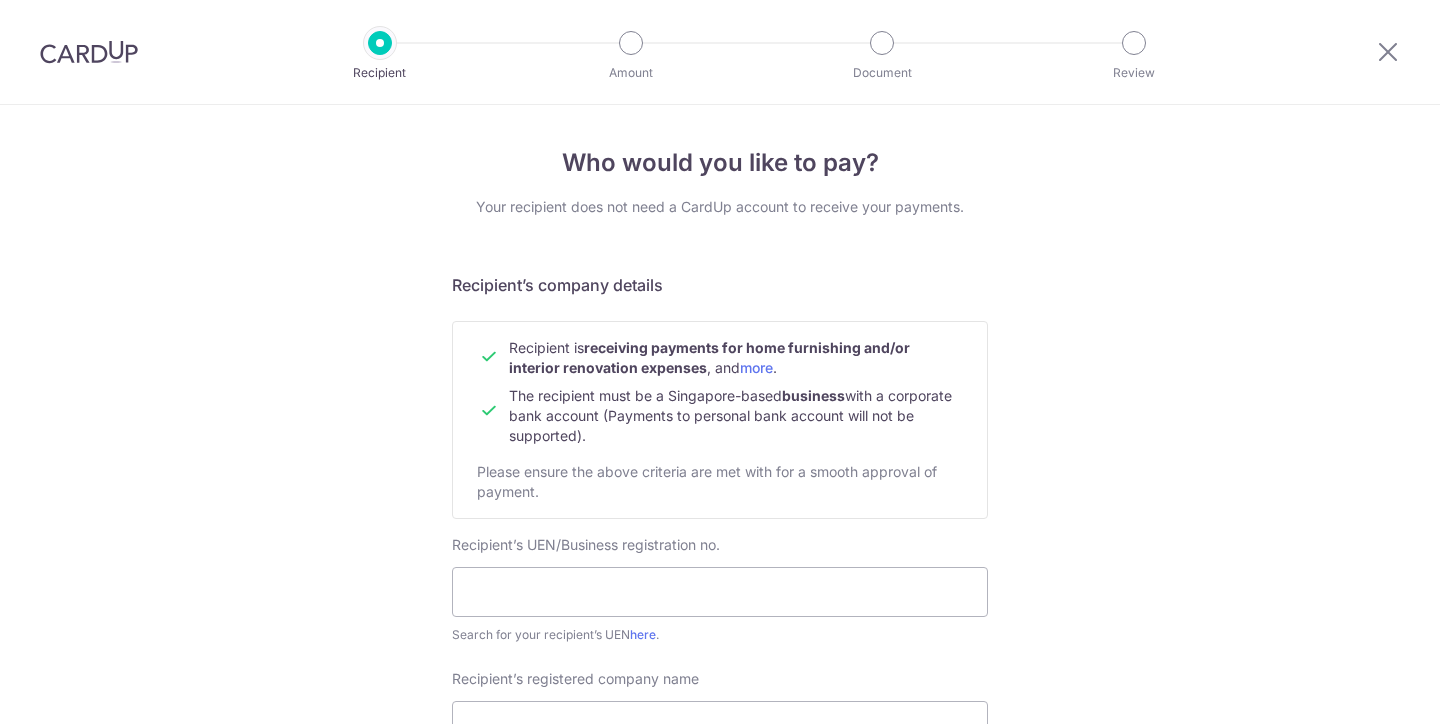 scroll, scrollTop: 0, scrollLeft: 0, axis: both 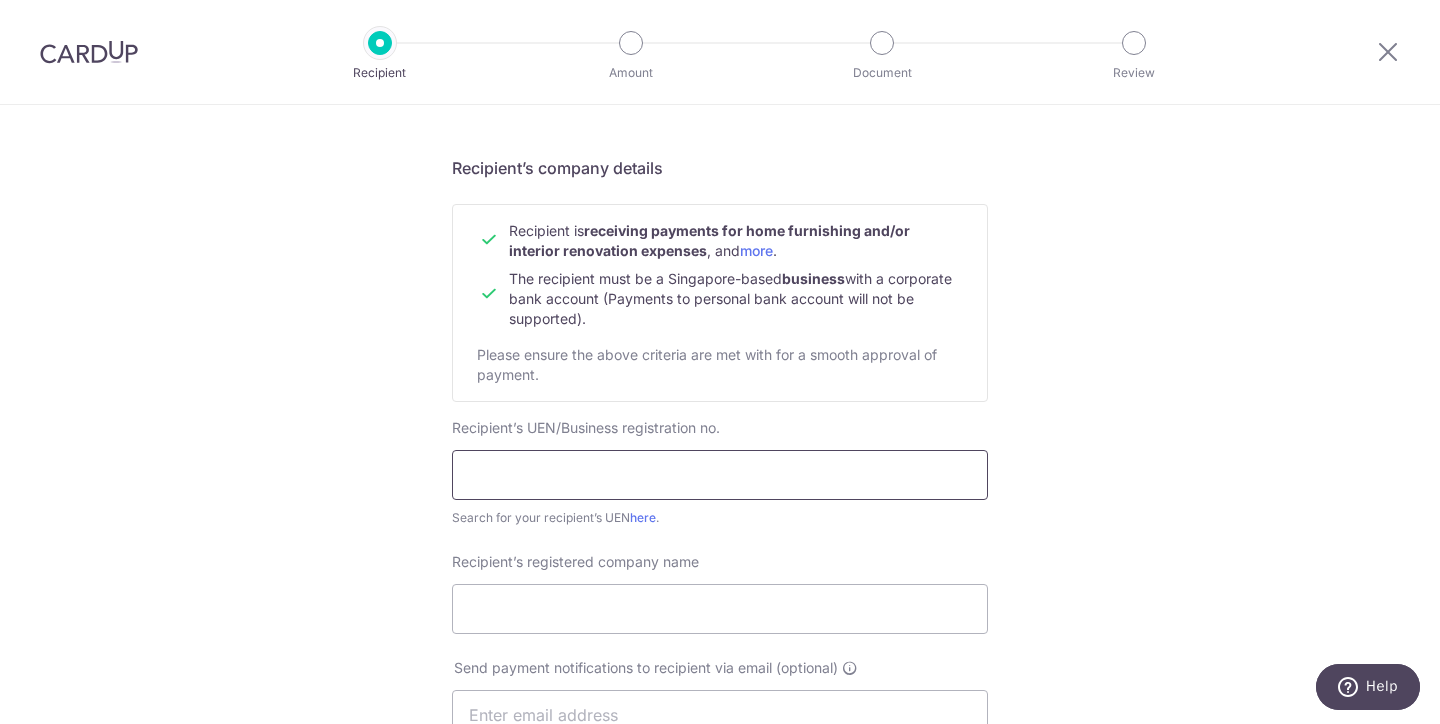 click at bounding box center [720, 475] 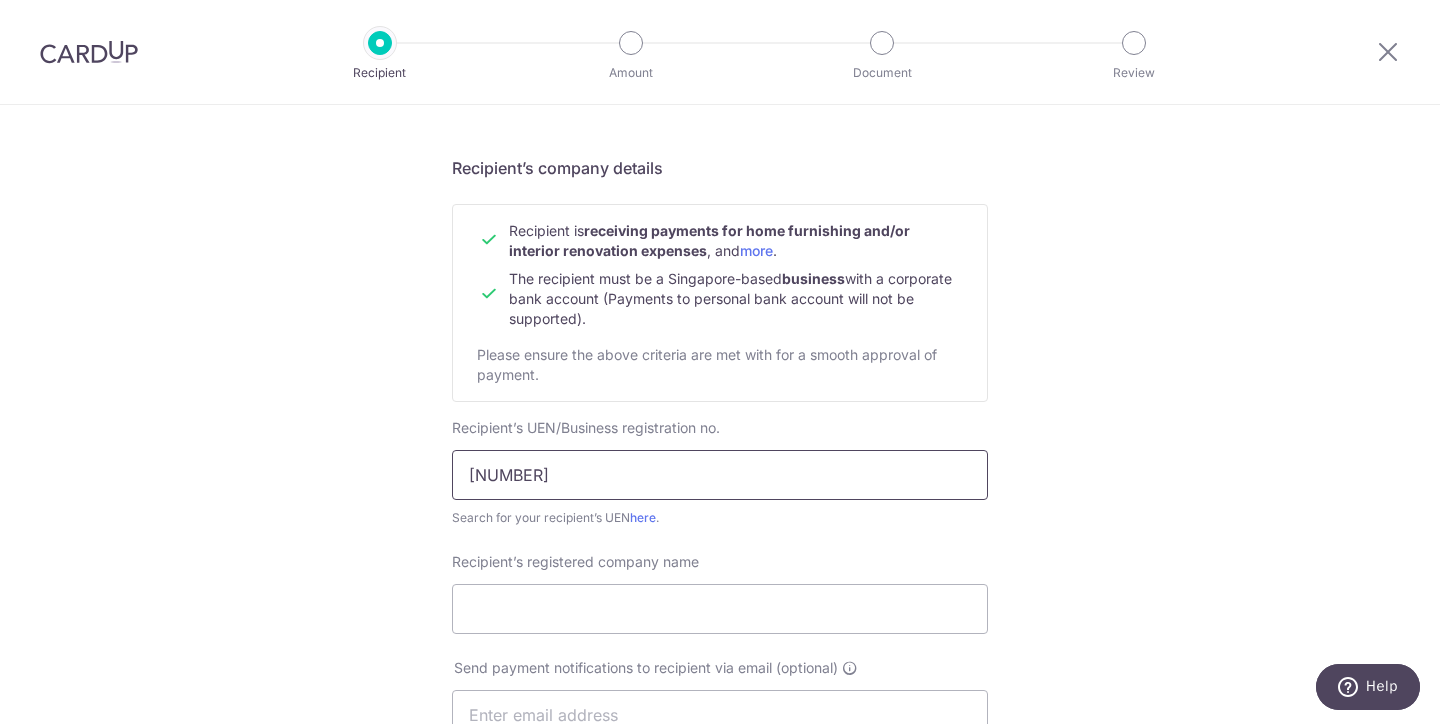 type on "[ACCOUNT_NUMBER]" 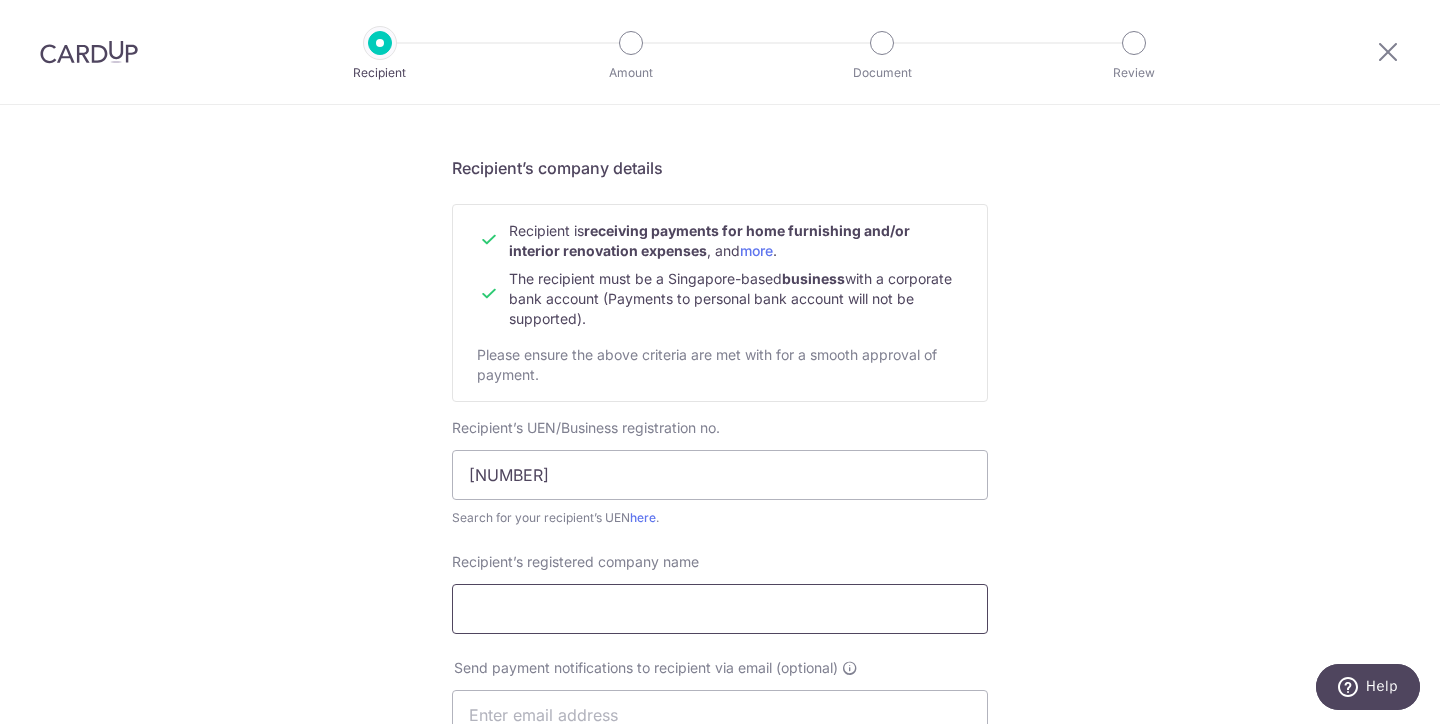 click on "Recipient’s registered company name" at bounding box center [720, 609] 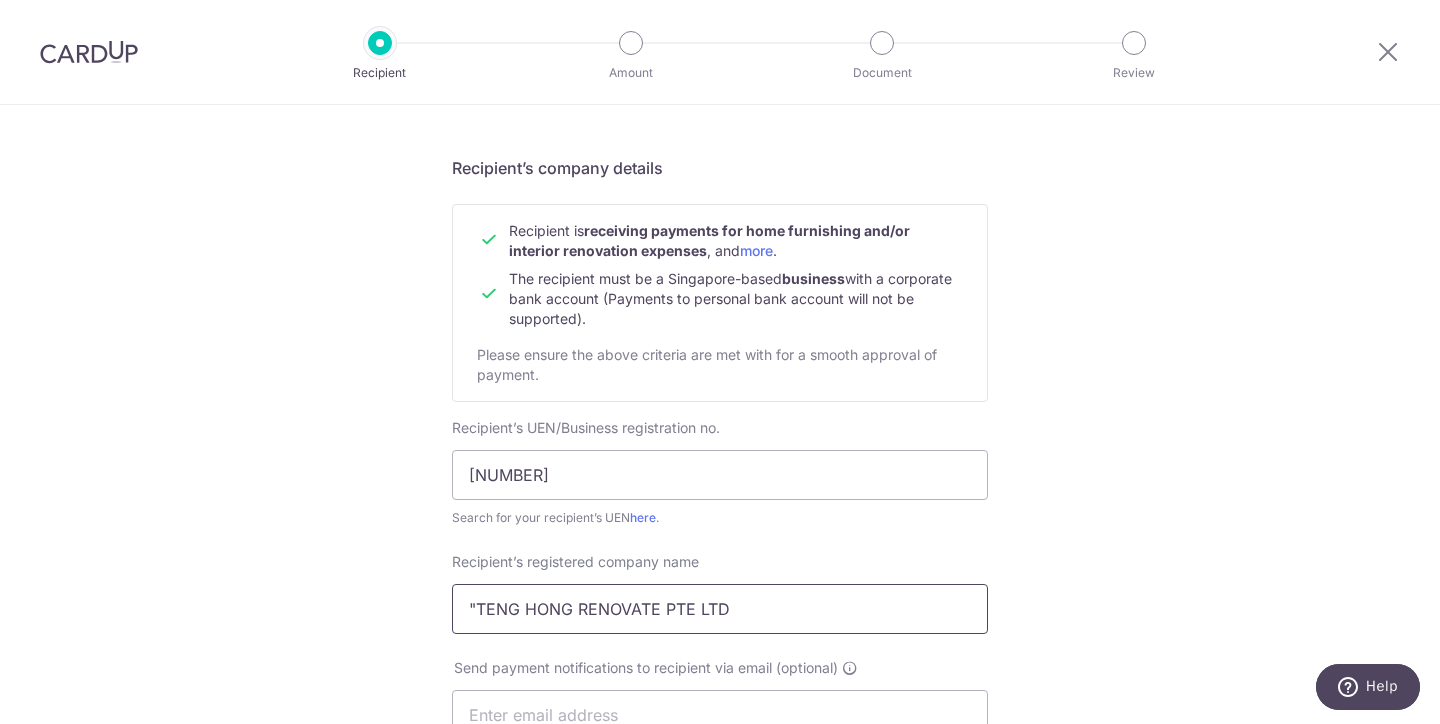 click on ""TENG HONG RENOVATE PTE LTD" at bounding box center (720, 609) 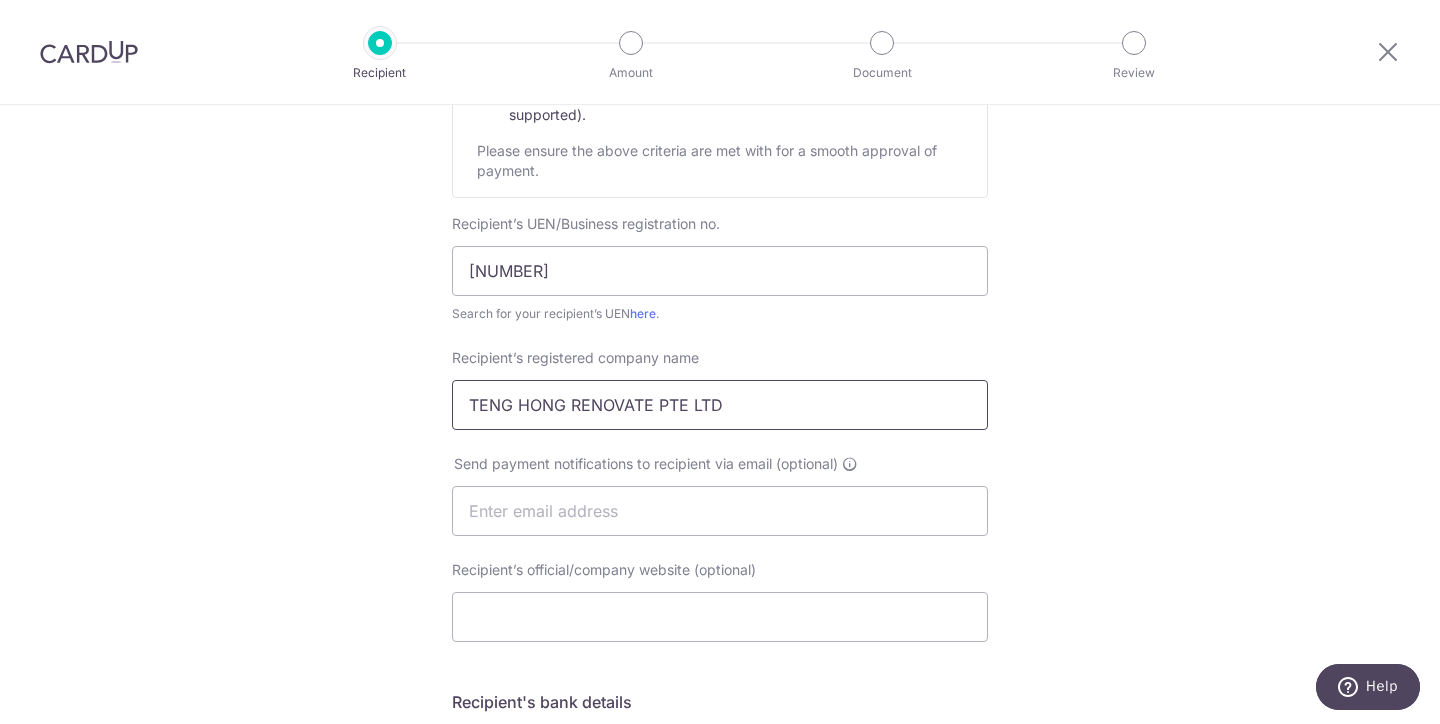 scroll, scrollTop: 326, scrollLeft: 0, axis: vertical 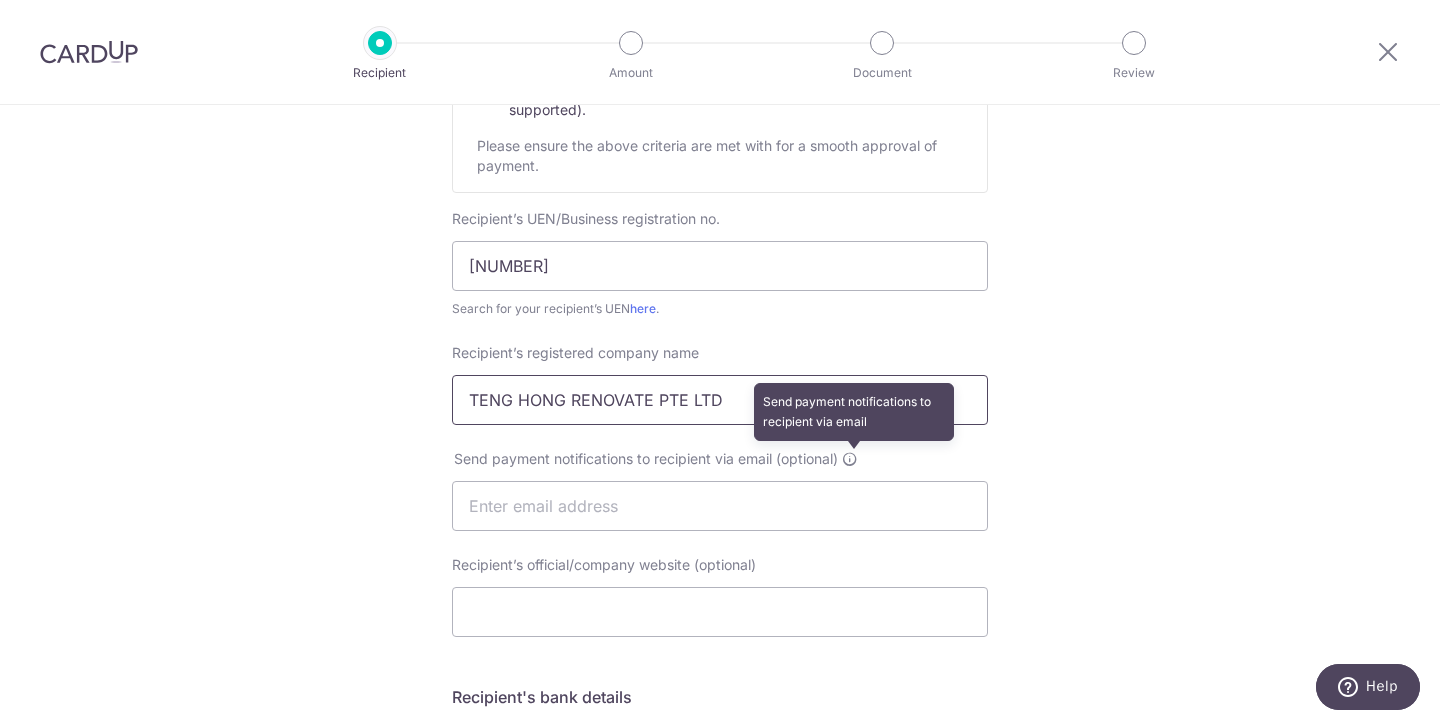 type on "TENG HONG RENOVATE PTE LTD" 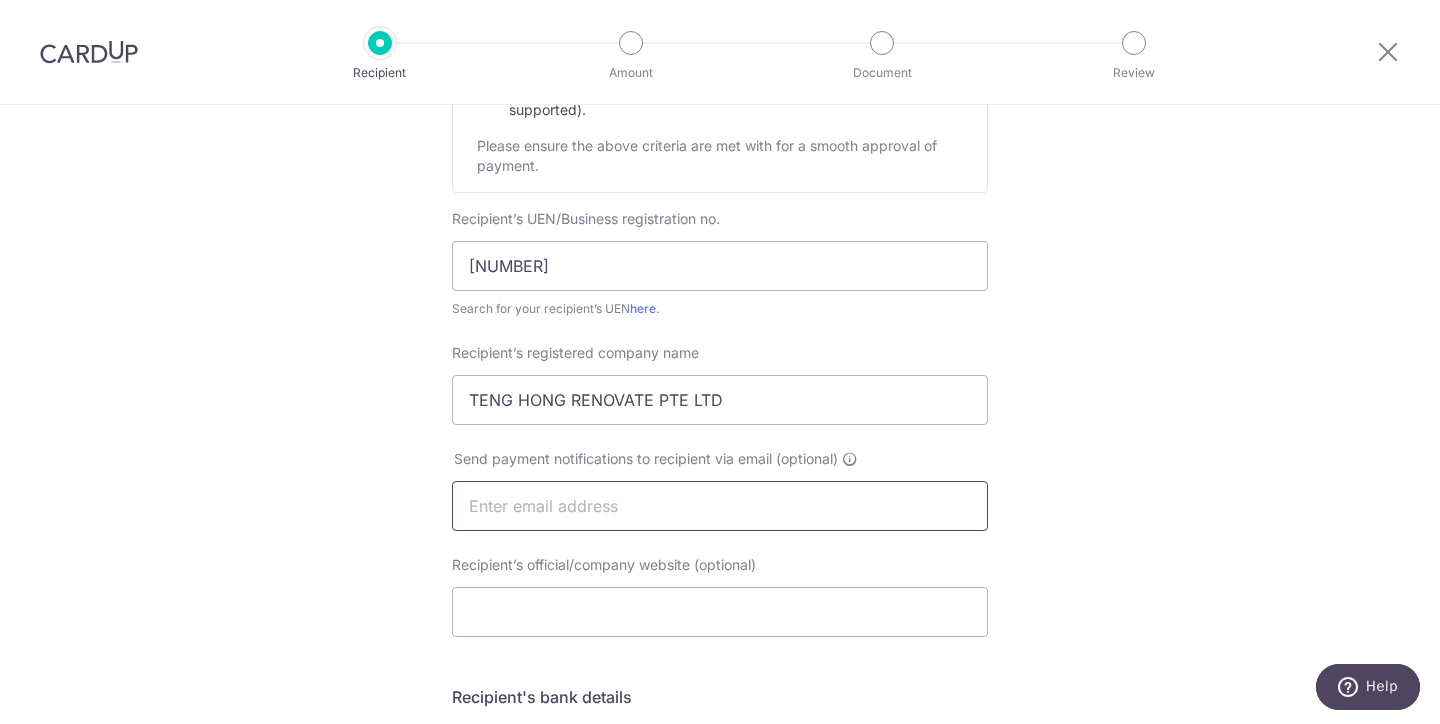 drag, startPoint x: 856, startPoint y: 458, endPoint x: 858, endPoint y: 503, distance: 45.044422 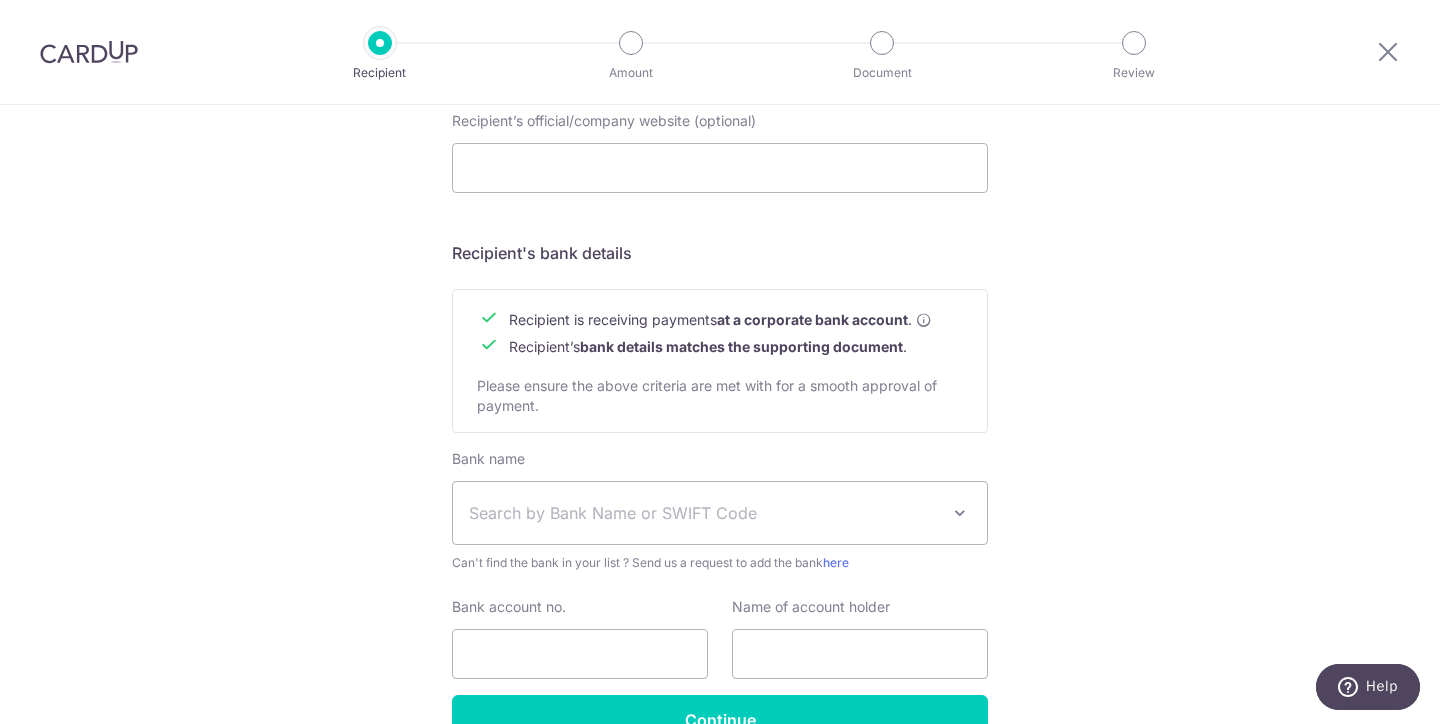 scroll, scrollTop: 790, scrollLeft: 0, axis: vertical 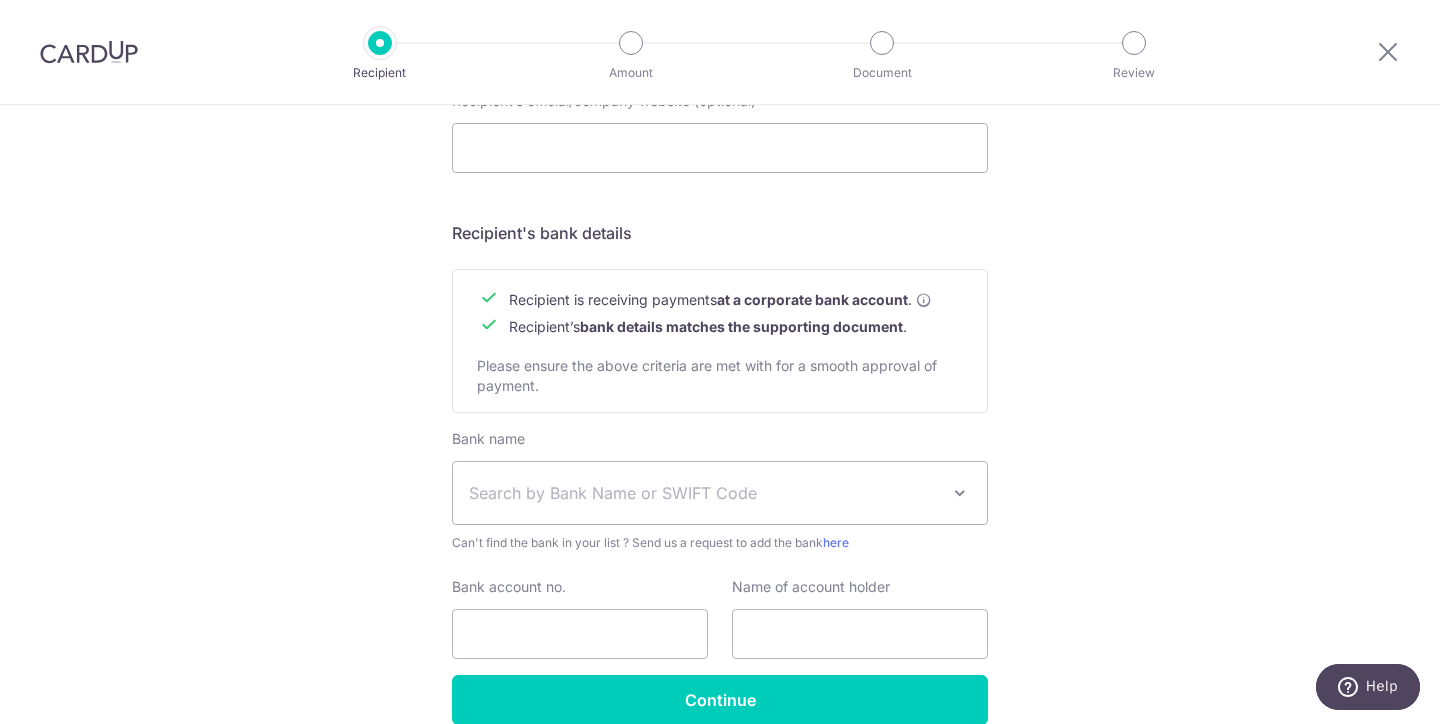 click on "Search by Bank Name or SWIFT Code" at bounding box center [704, 493] 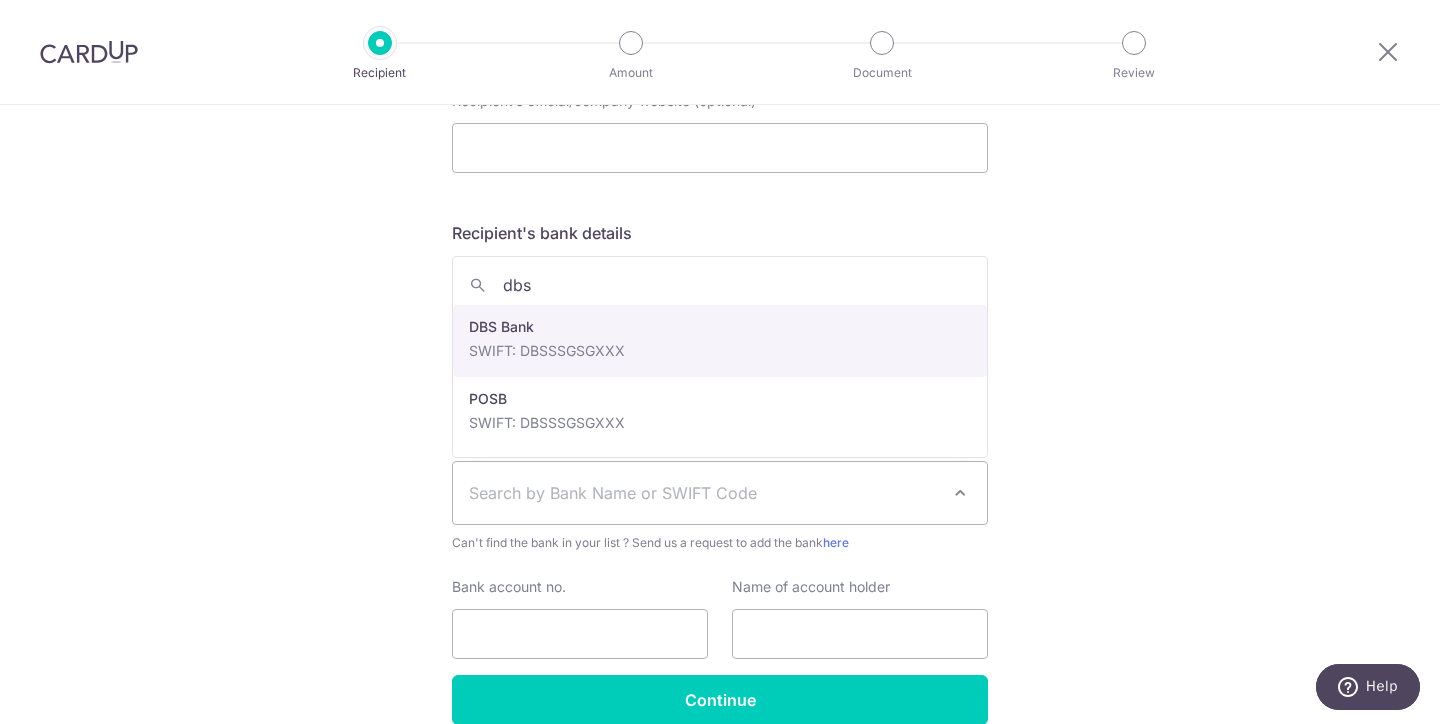 type on "dbs" 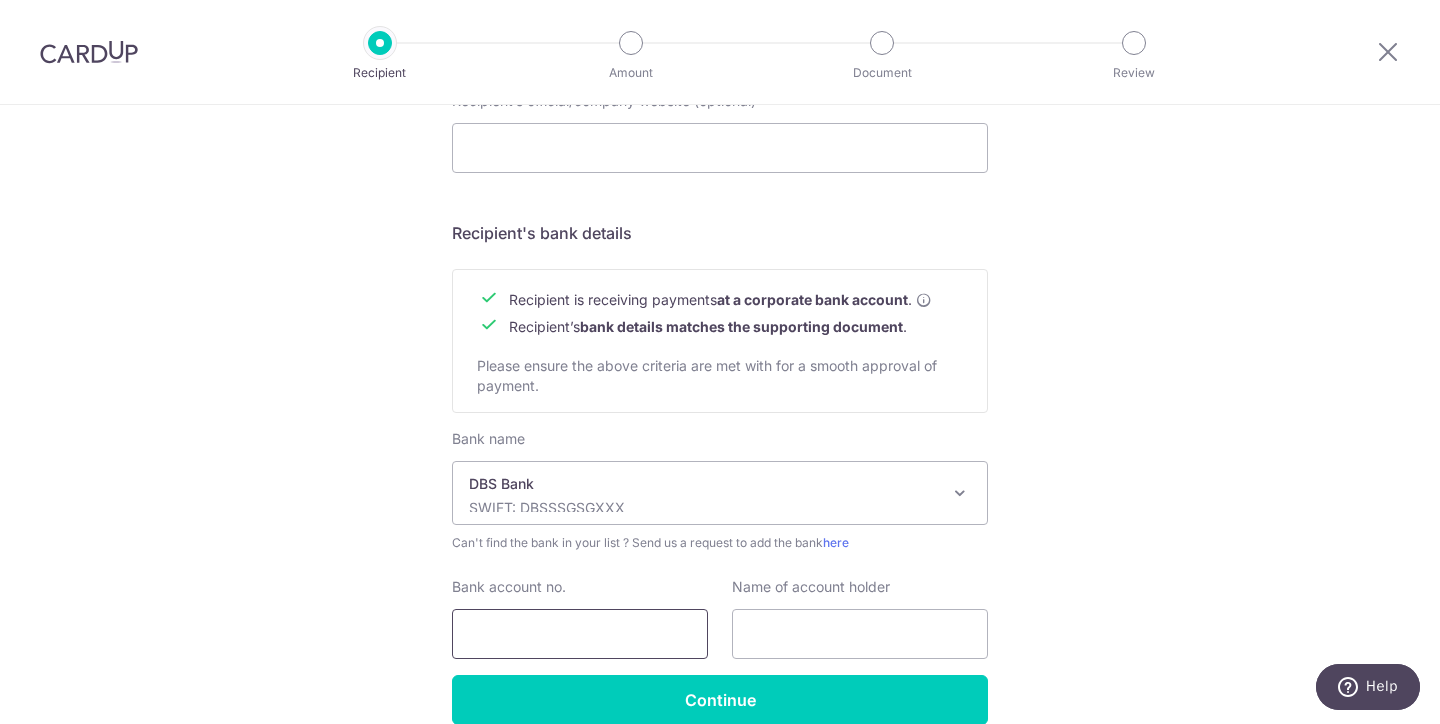 click on "Bank account no." at bounding box center [580, 634] 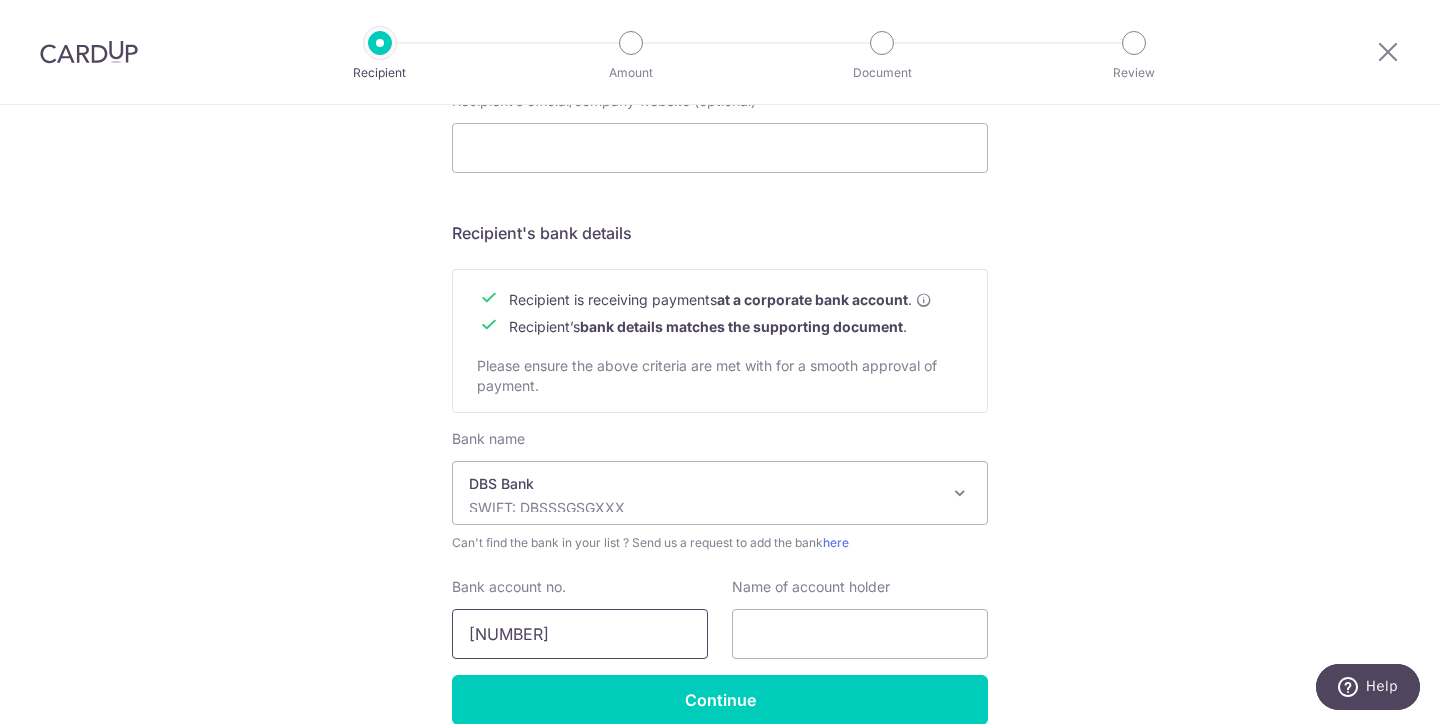 type on "003-954163-5" 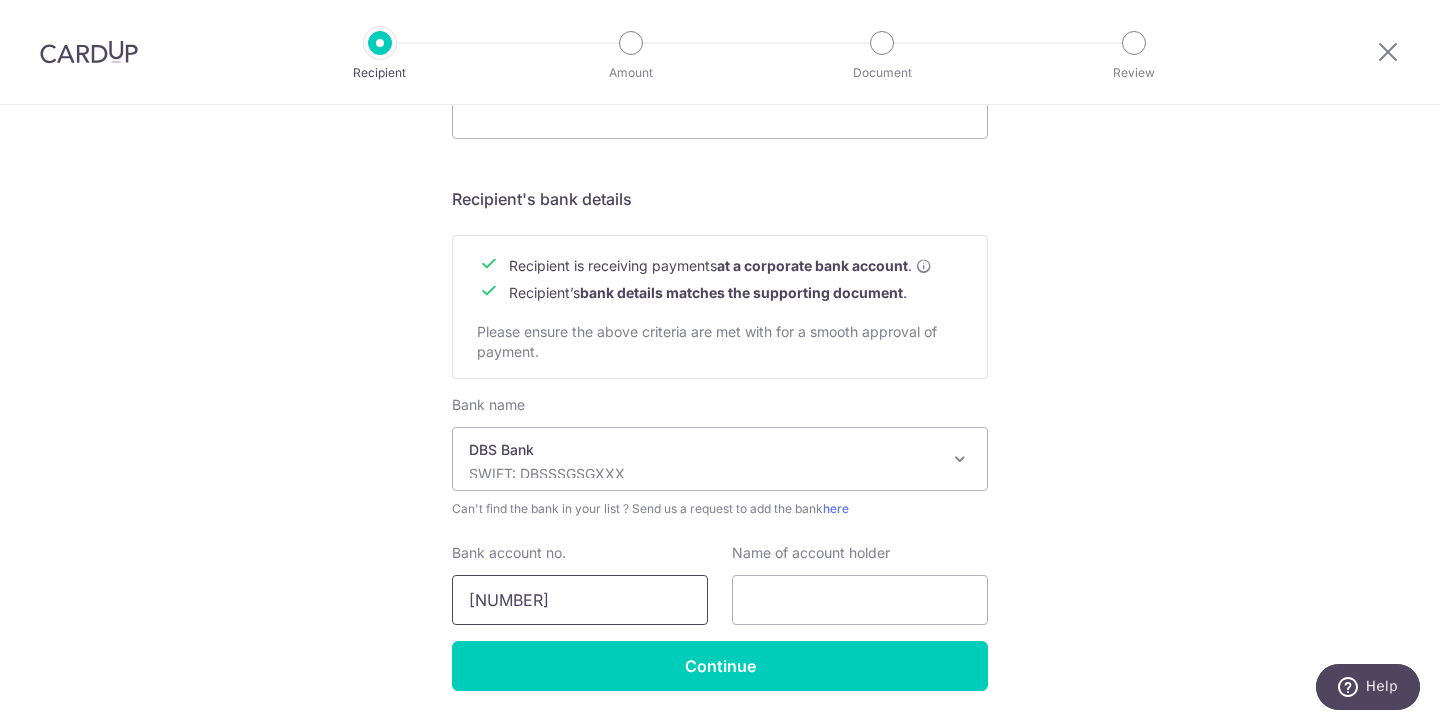 scroll, scrollTop: 836, scrollLeft: 0, axis: vertical 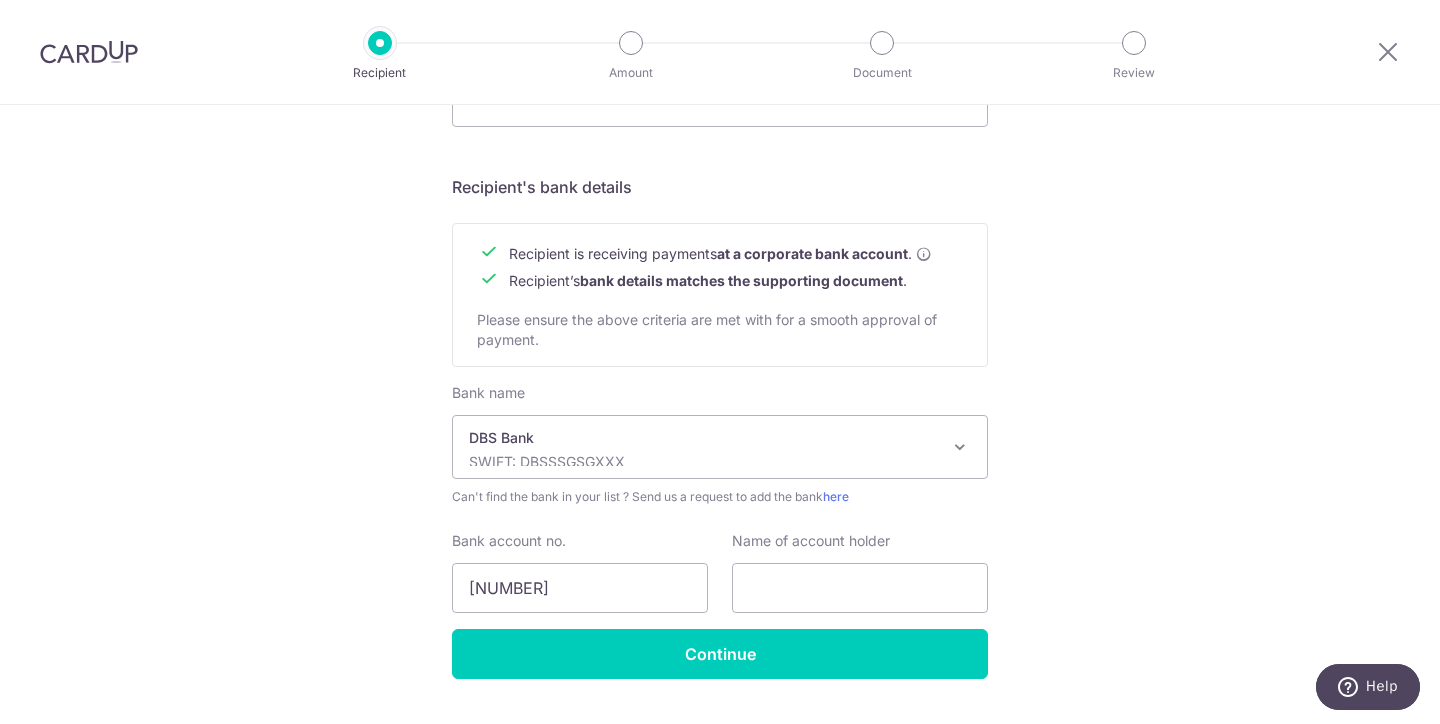 click on "SWIFT: DBSSSGSGXXX" at bounding box center [704, 462] 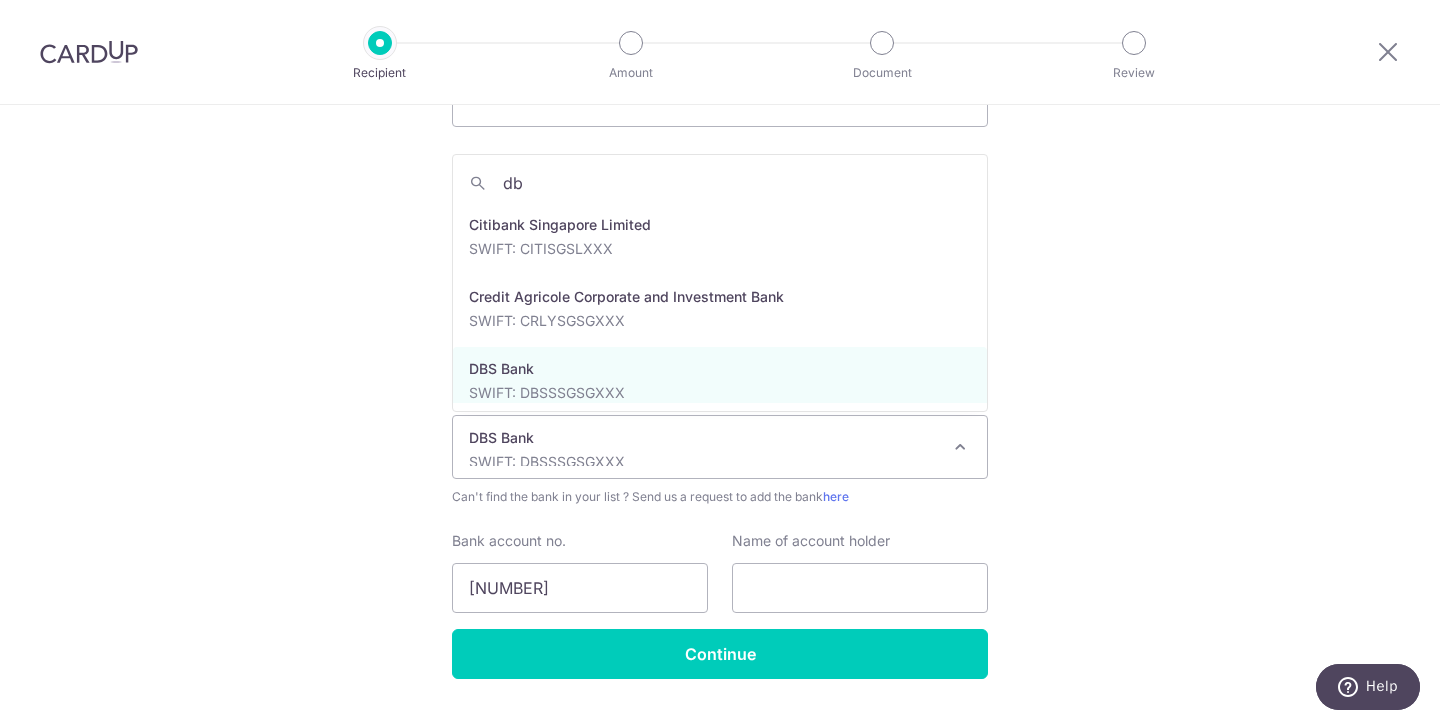 scroll, scrollTop: 0, scrollLeft: 0, axis: both 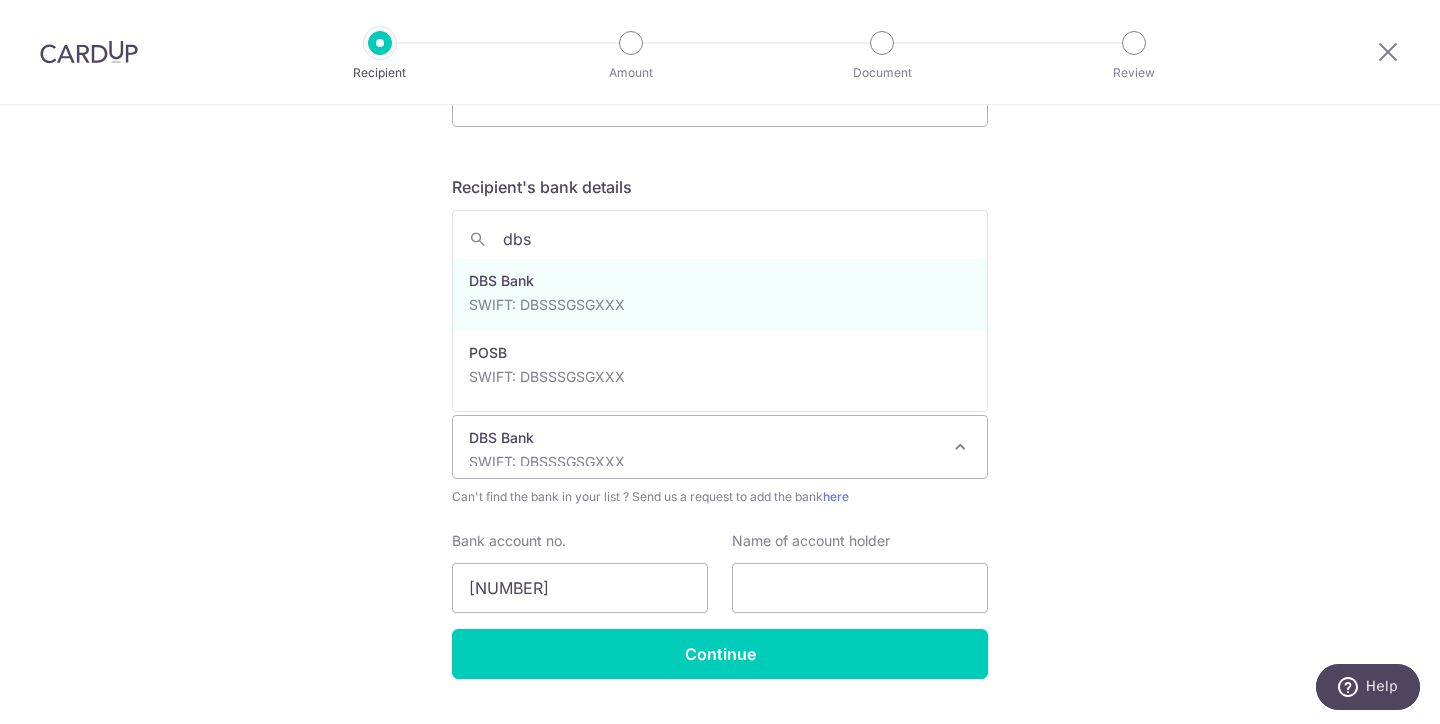 type on "dbs" 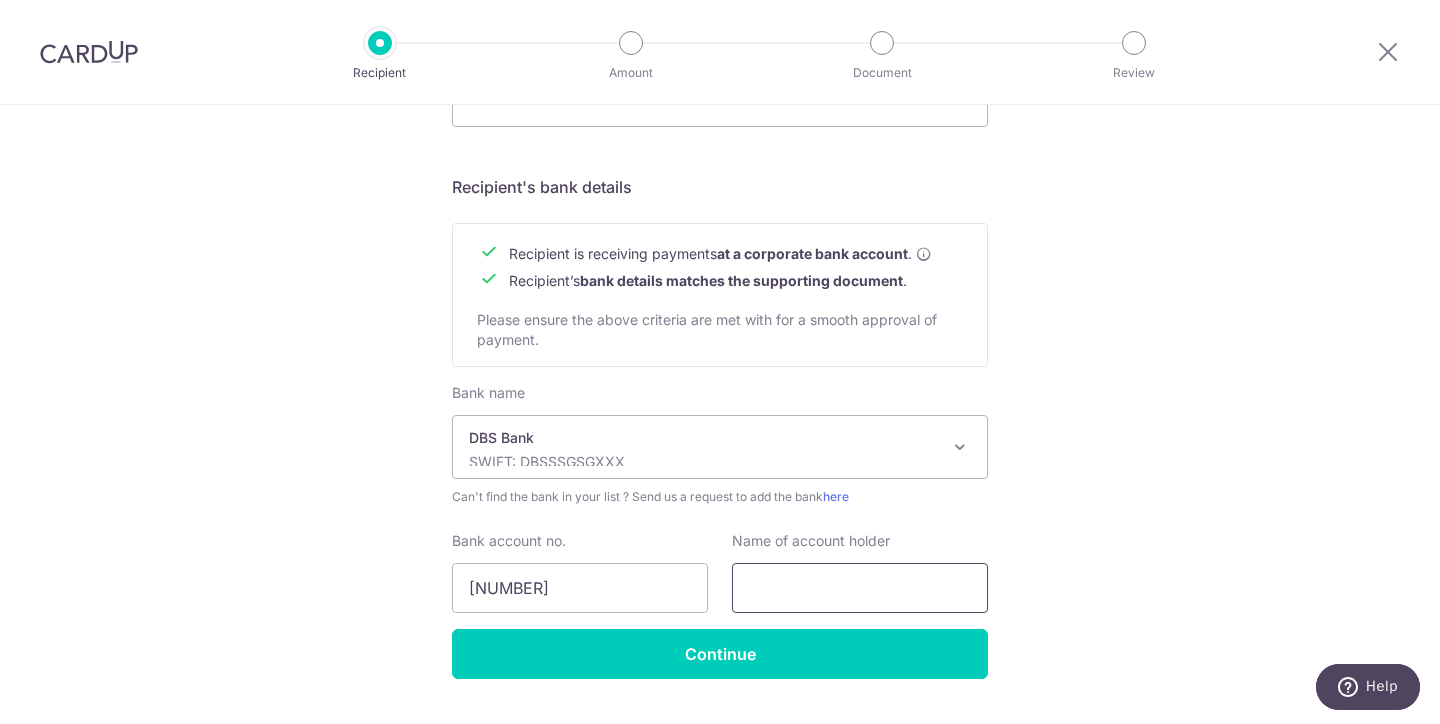 click at bounding box center (860, 588) 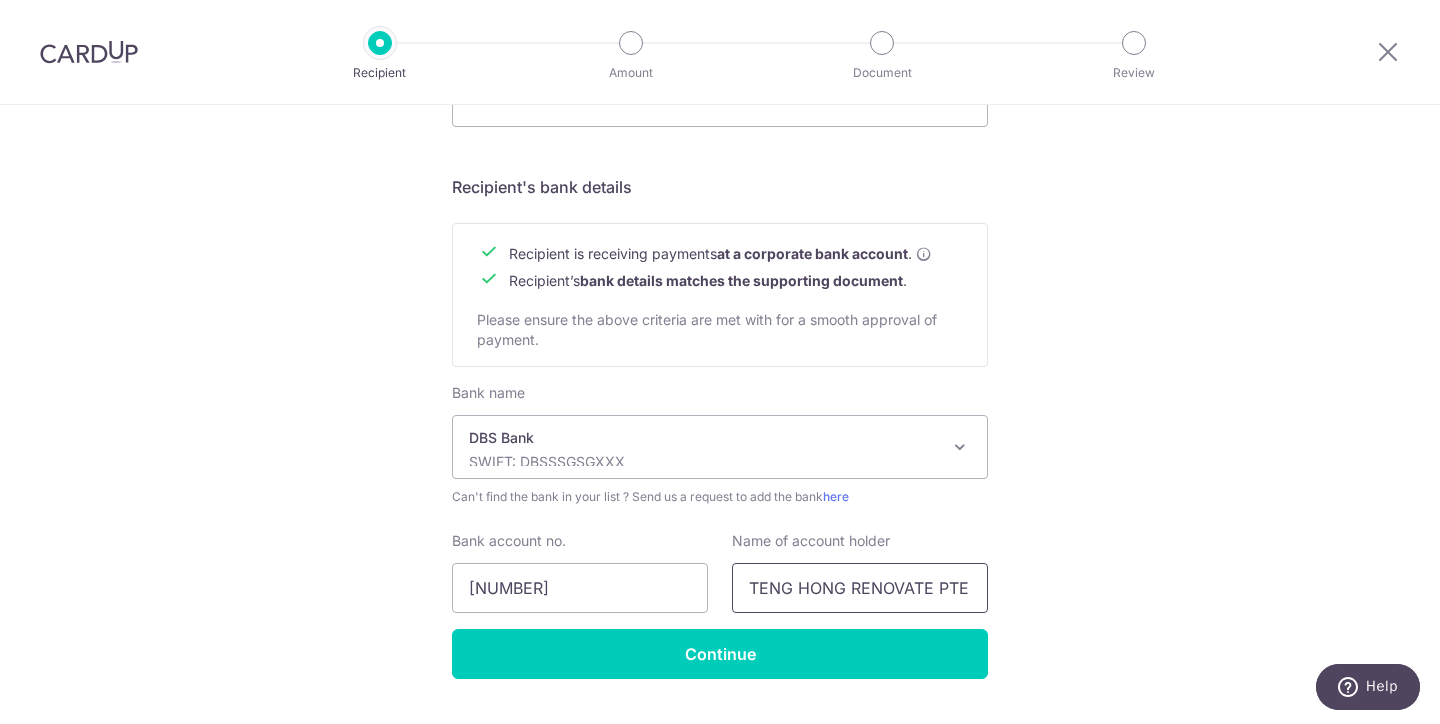 scroll, scrollTop: 0, scrollLeft: 30, axis: horizontal 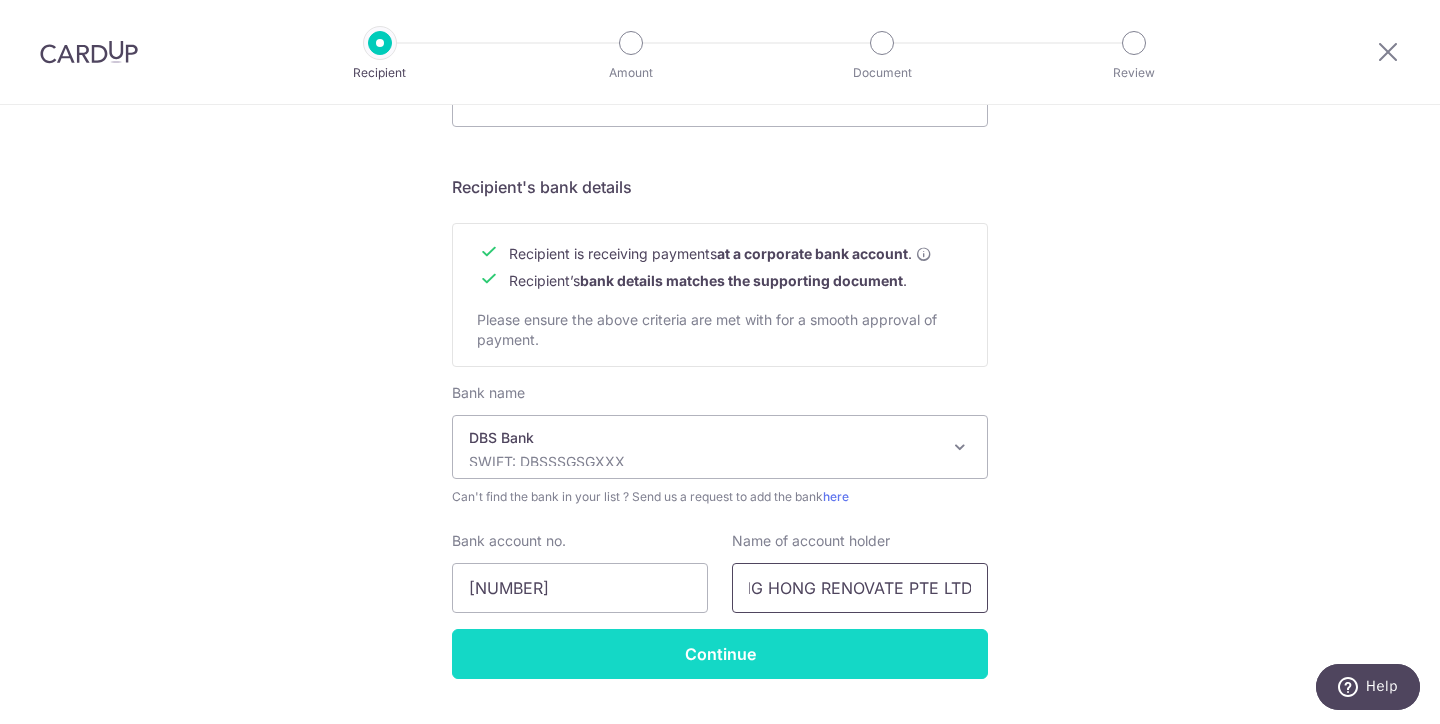 type on "TENG HONG RENOVATE PTE LTD" 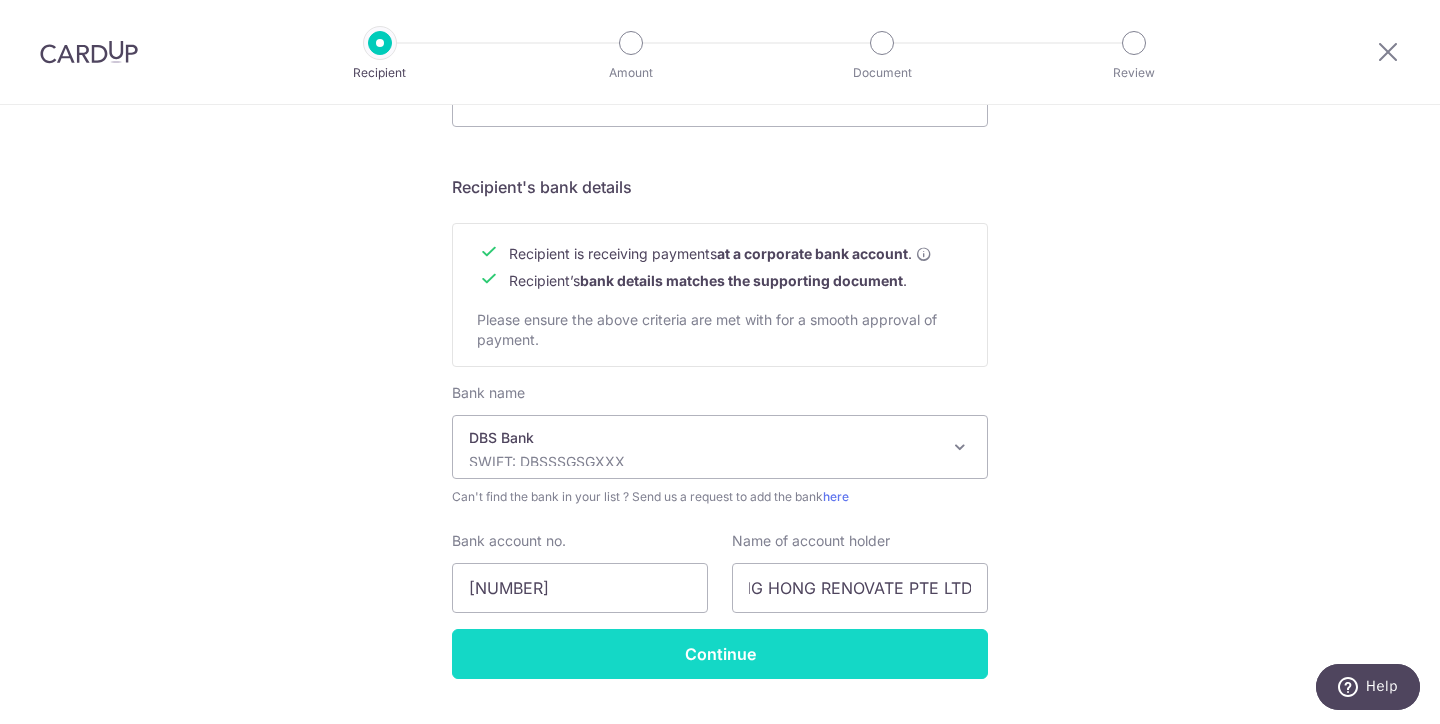 scroll, scrollTop: 0, scrollLeft: 0, axis: both 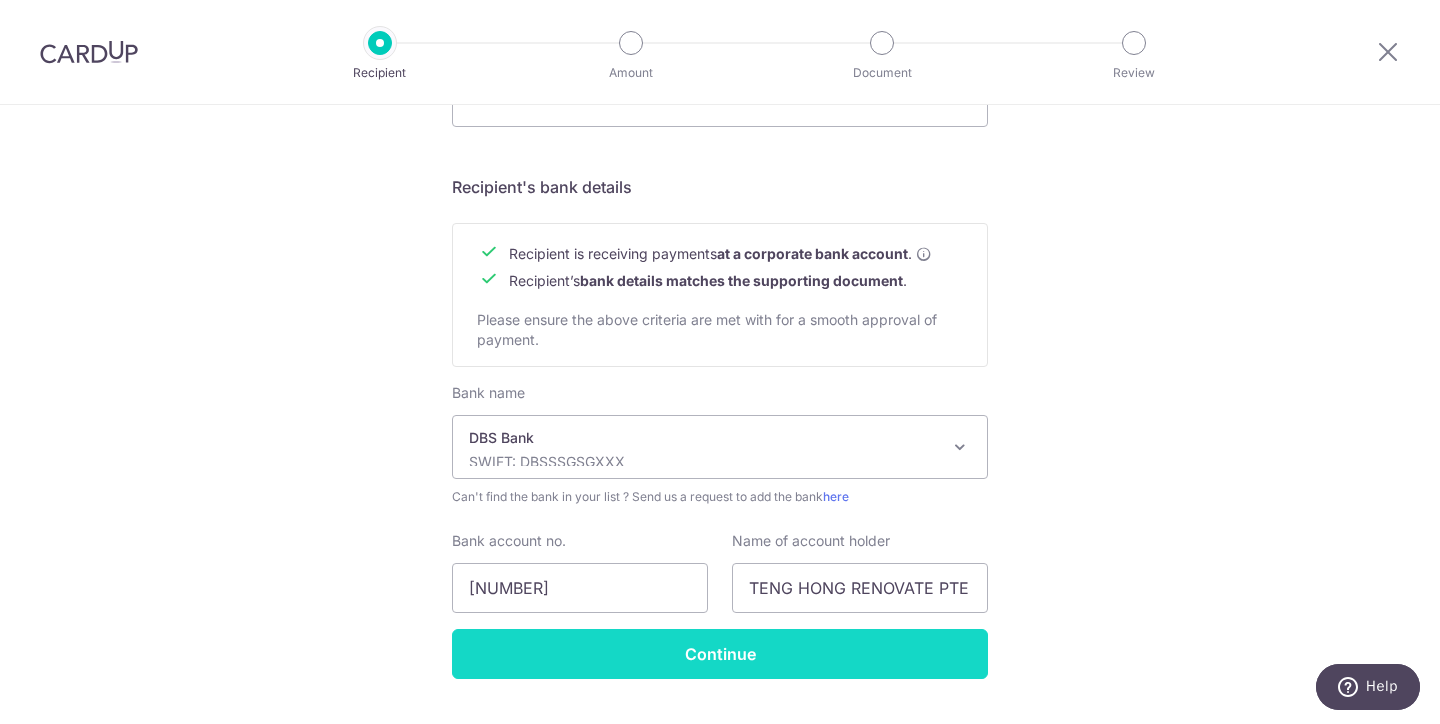 click on "Continue" at bounding box center (720, 654) 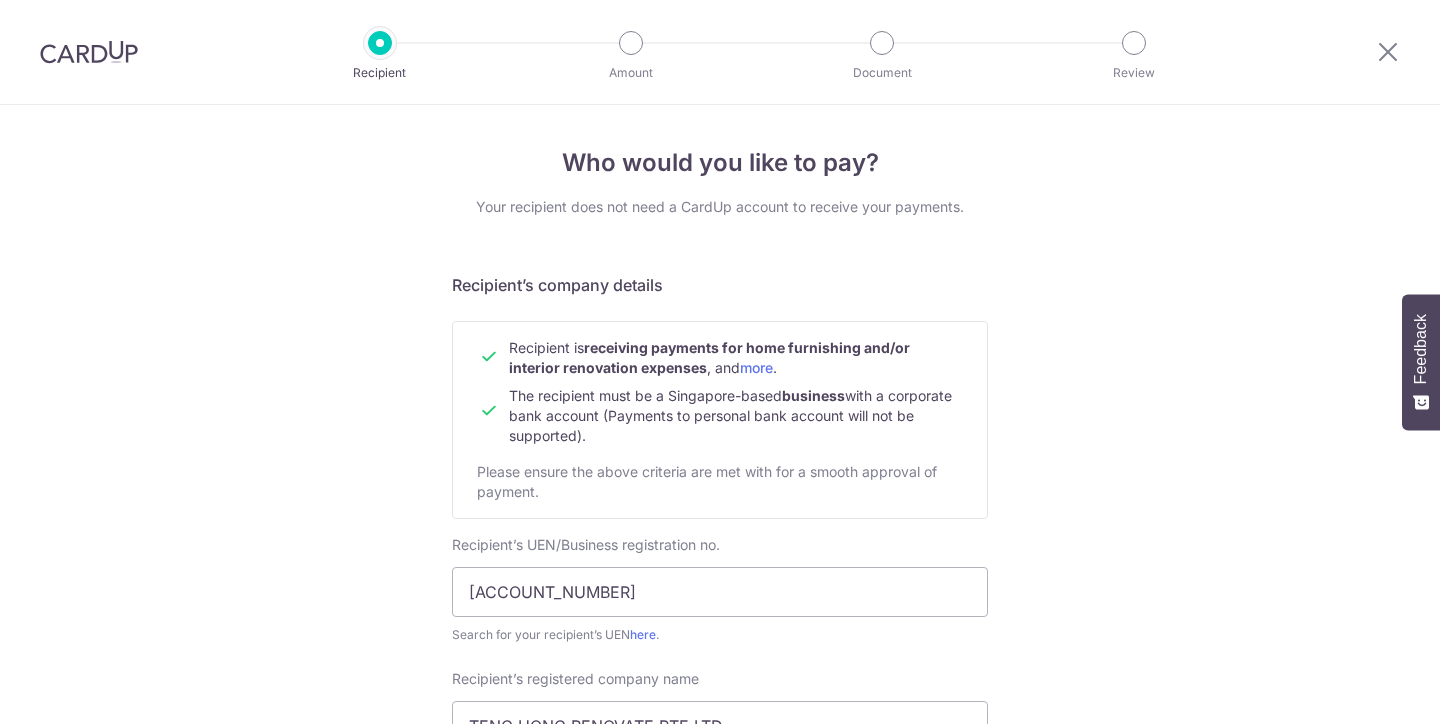 scroll, scrollTop: 0, scrollLeft: 0, axis: both 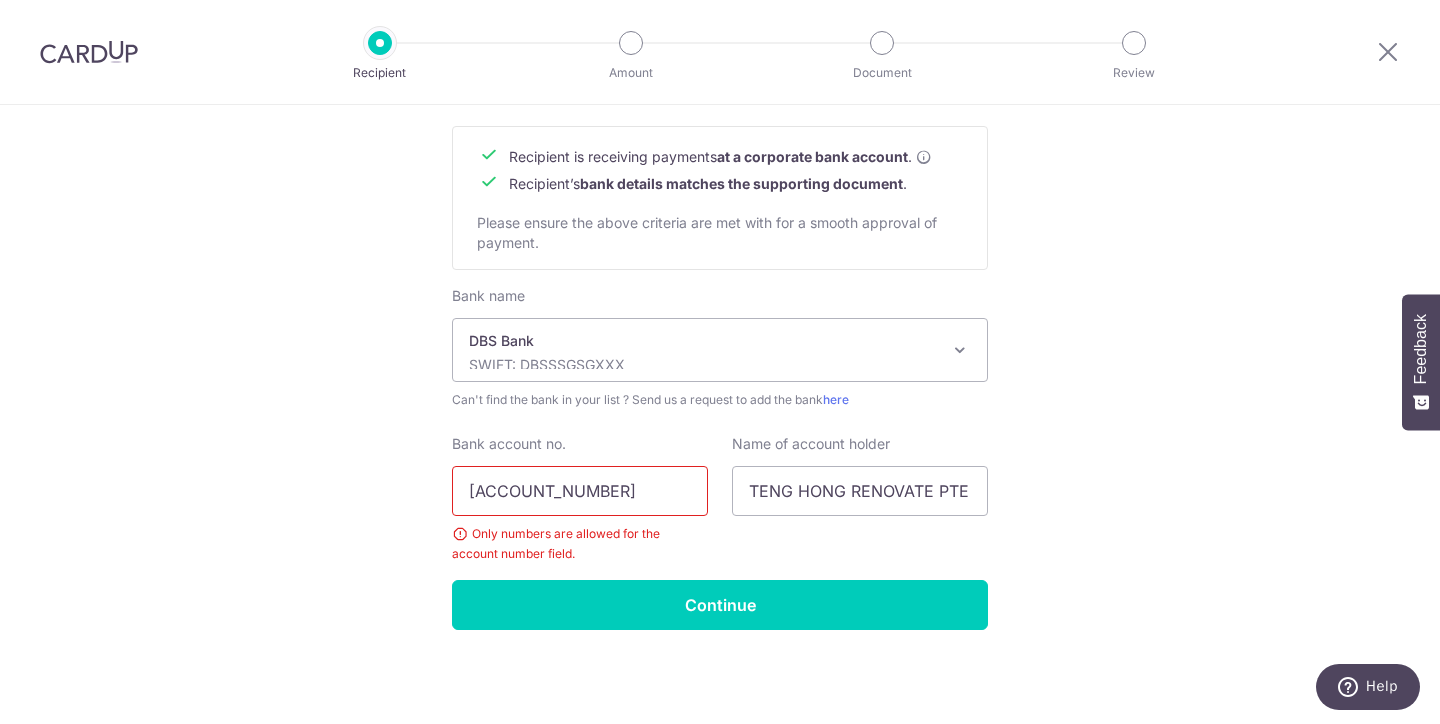 click on "[ACCOUNT_NUMBER]" at bounding box center [580, 491] 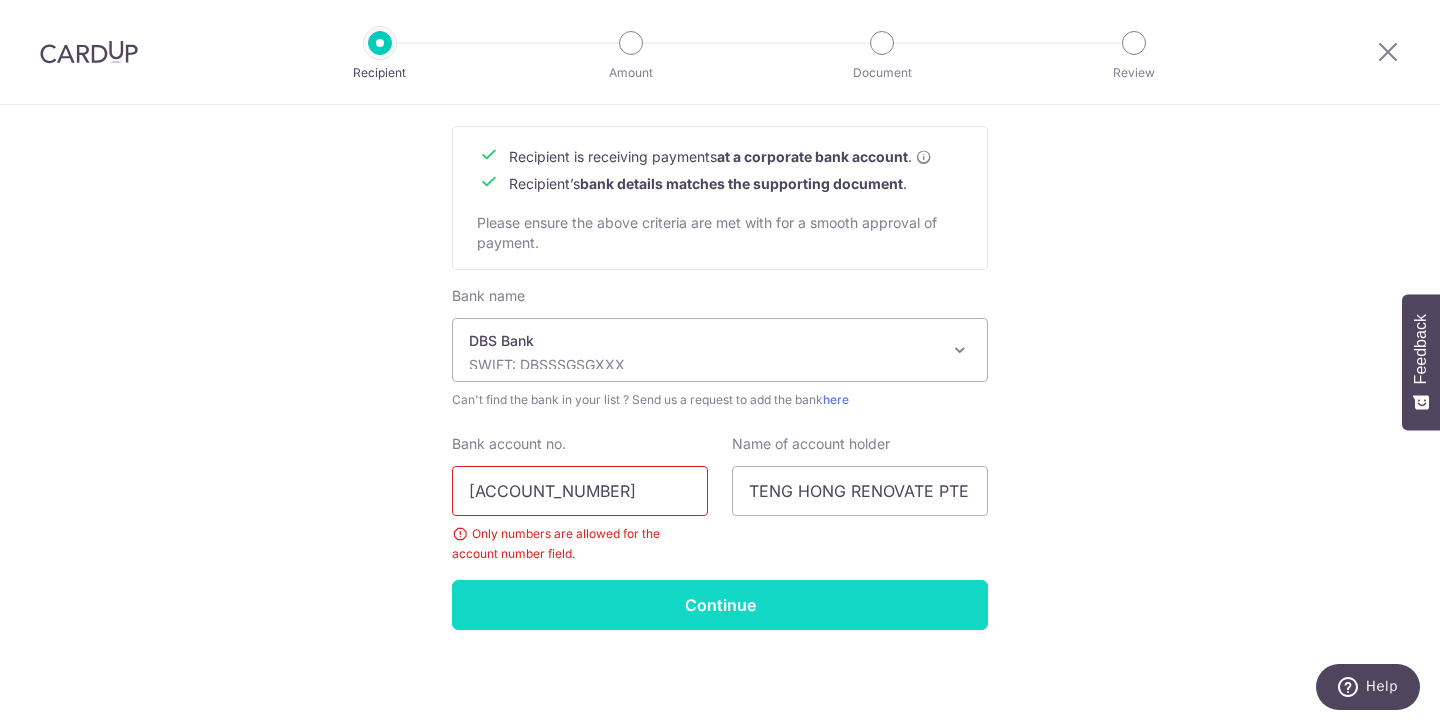 click on "Continue" at bounding box center (720, 605) 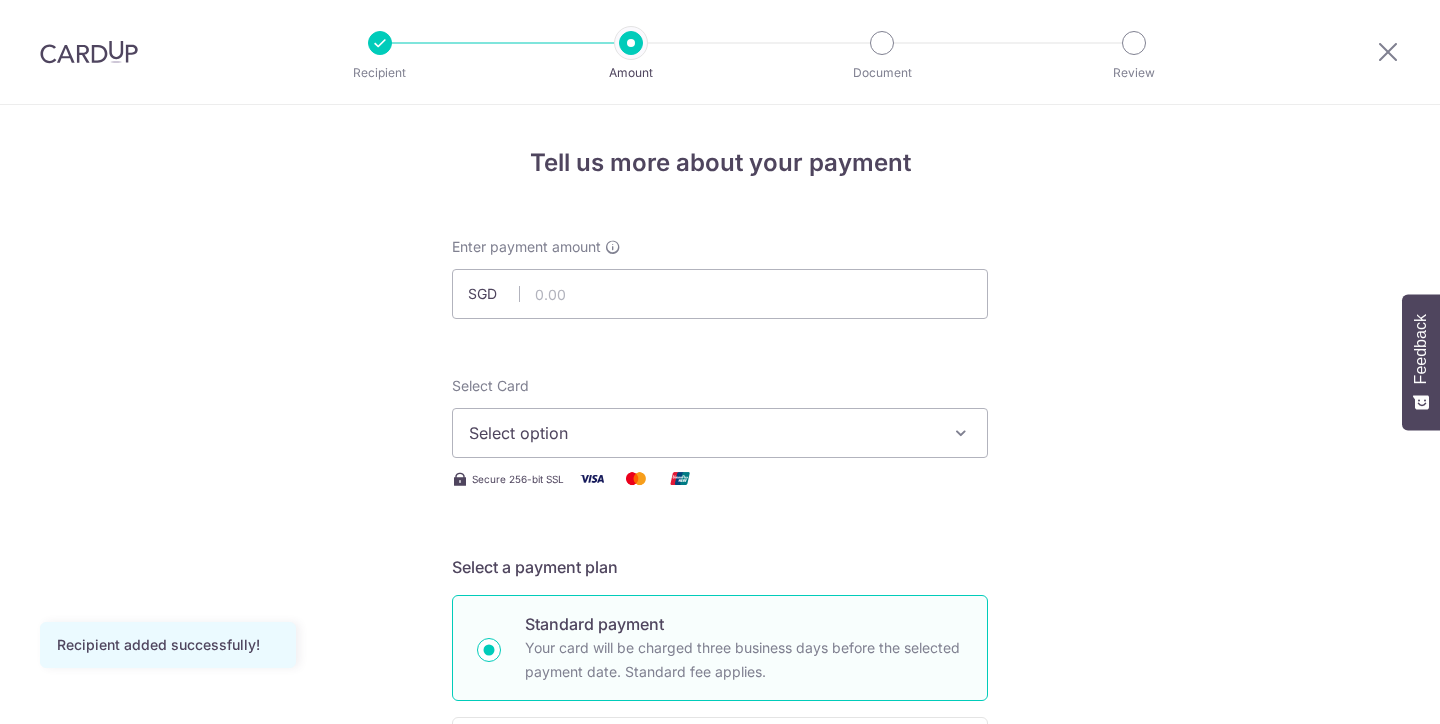 scroll, scrollTop: 0, scrollLeft: 0, axis: both 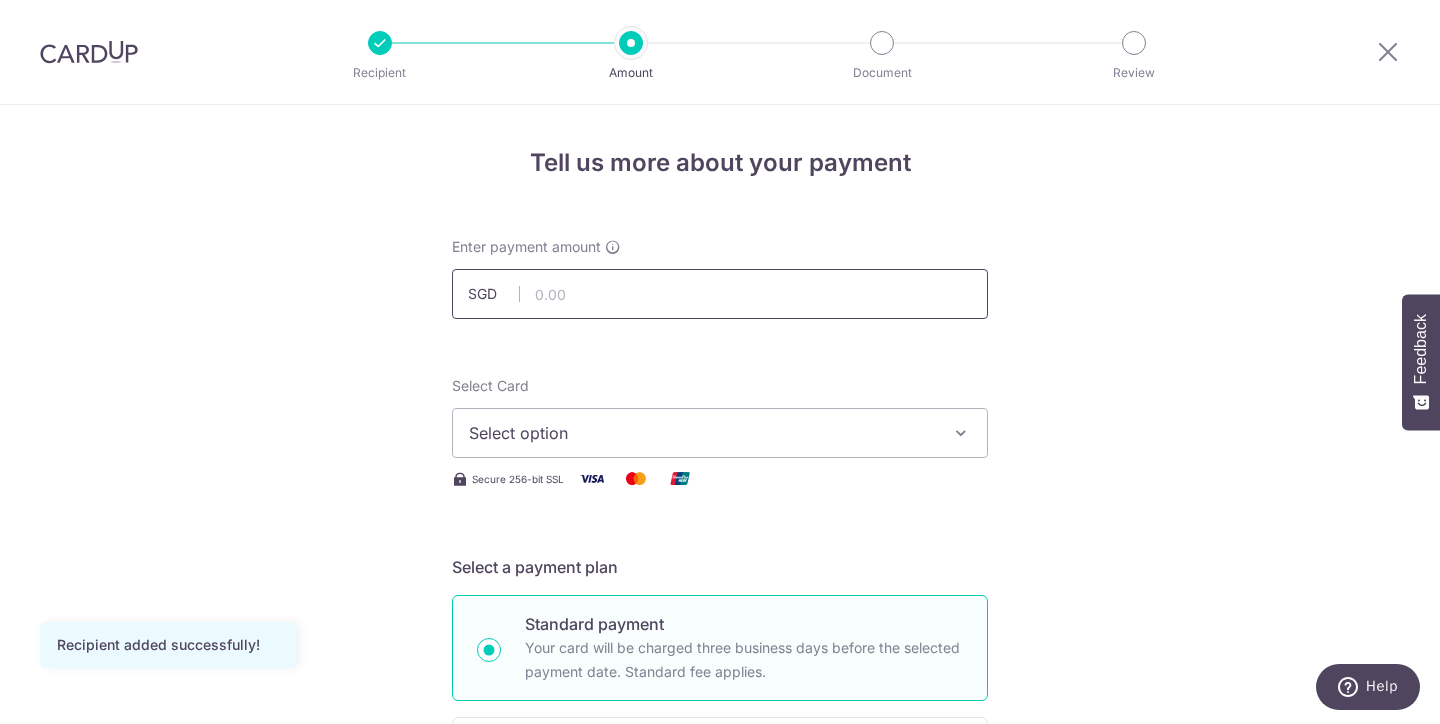 click at bounding box center [720, 294] 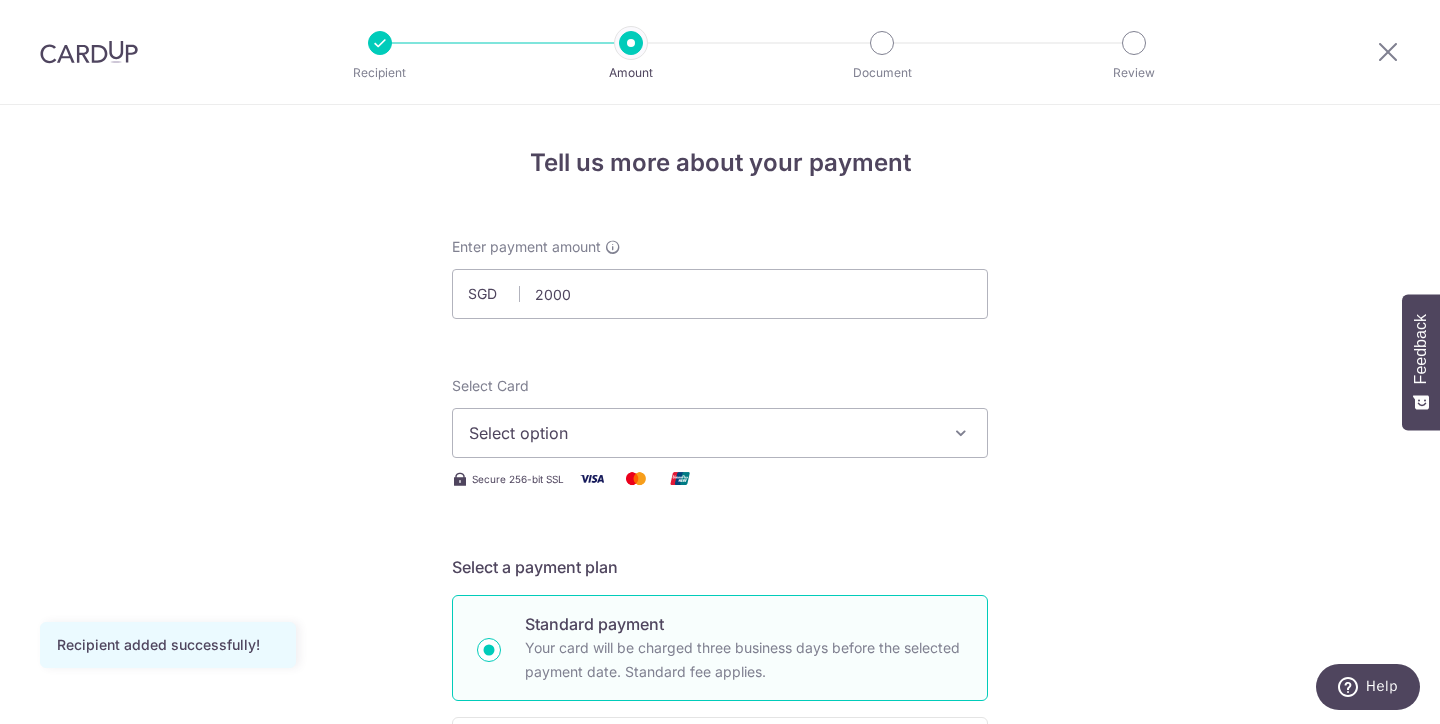 type on "2,000.00" 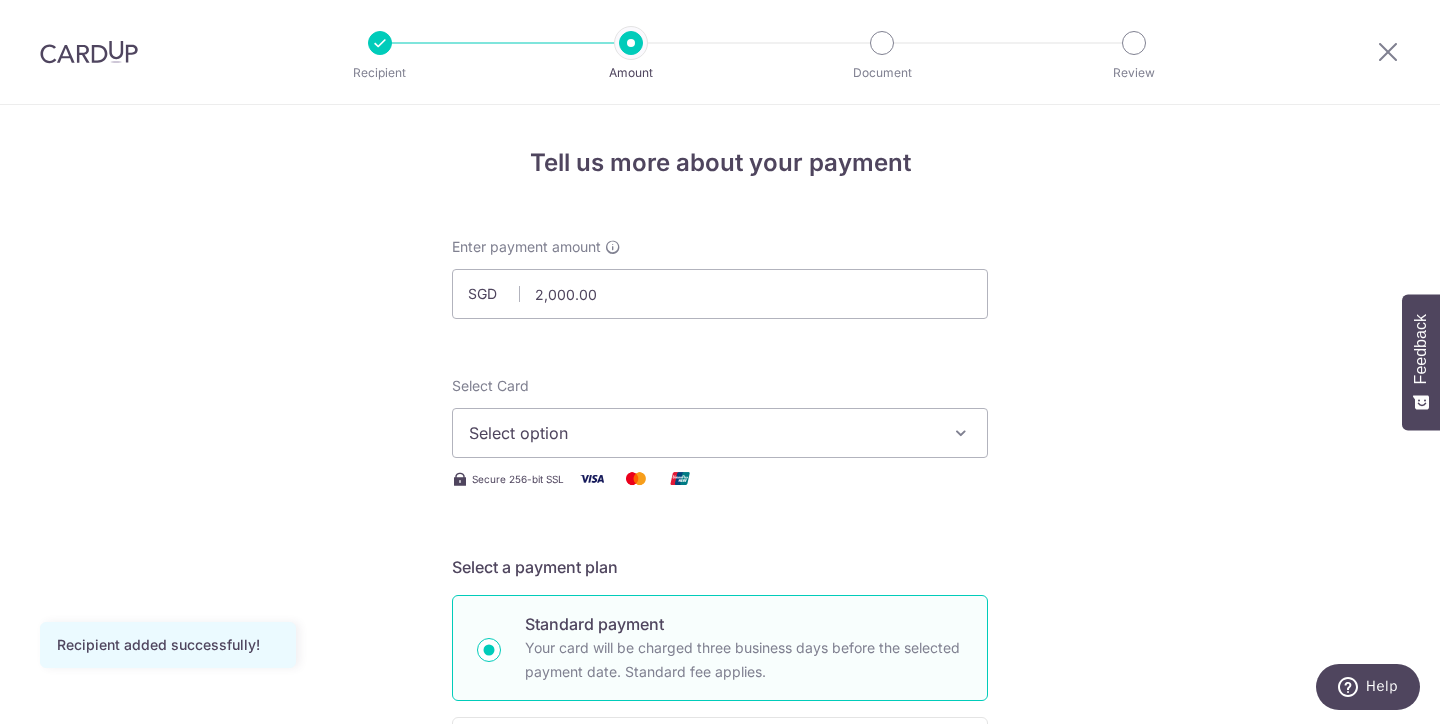 click on "Tell us more about your payment
Enter payment amount
SGD
2,000.00
2000.00
Recipient added successfully!
Select Card
Select option
Add credit card
Your Cards
**** 8002
Secure 256-bit SSL
Text
New card details
Card
Secure 256-bit SSL" at bounding box center [720, 1076] 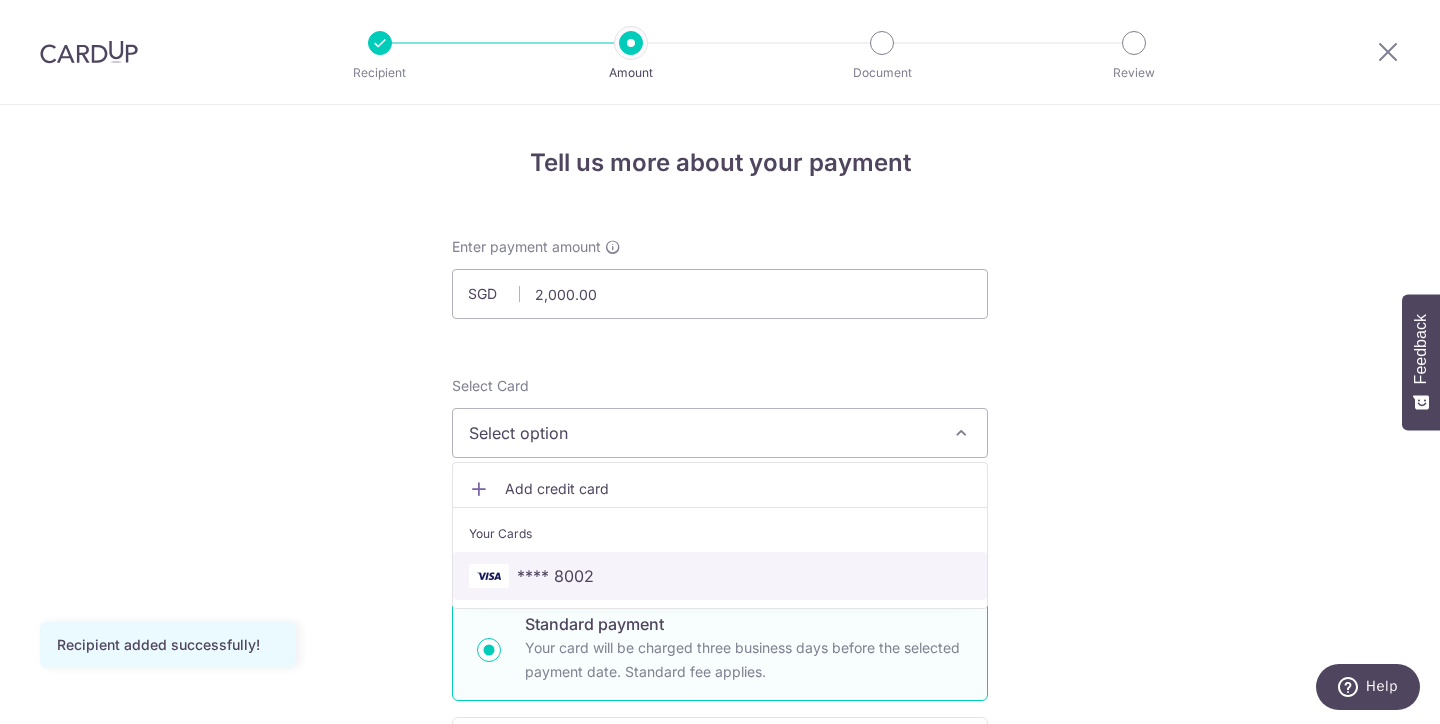 click on "**** 8002" at bounding box center [555, 576] 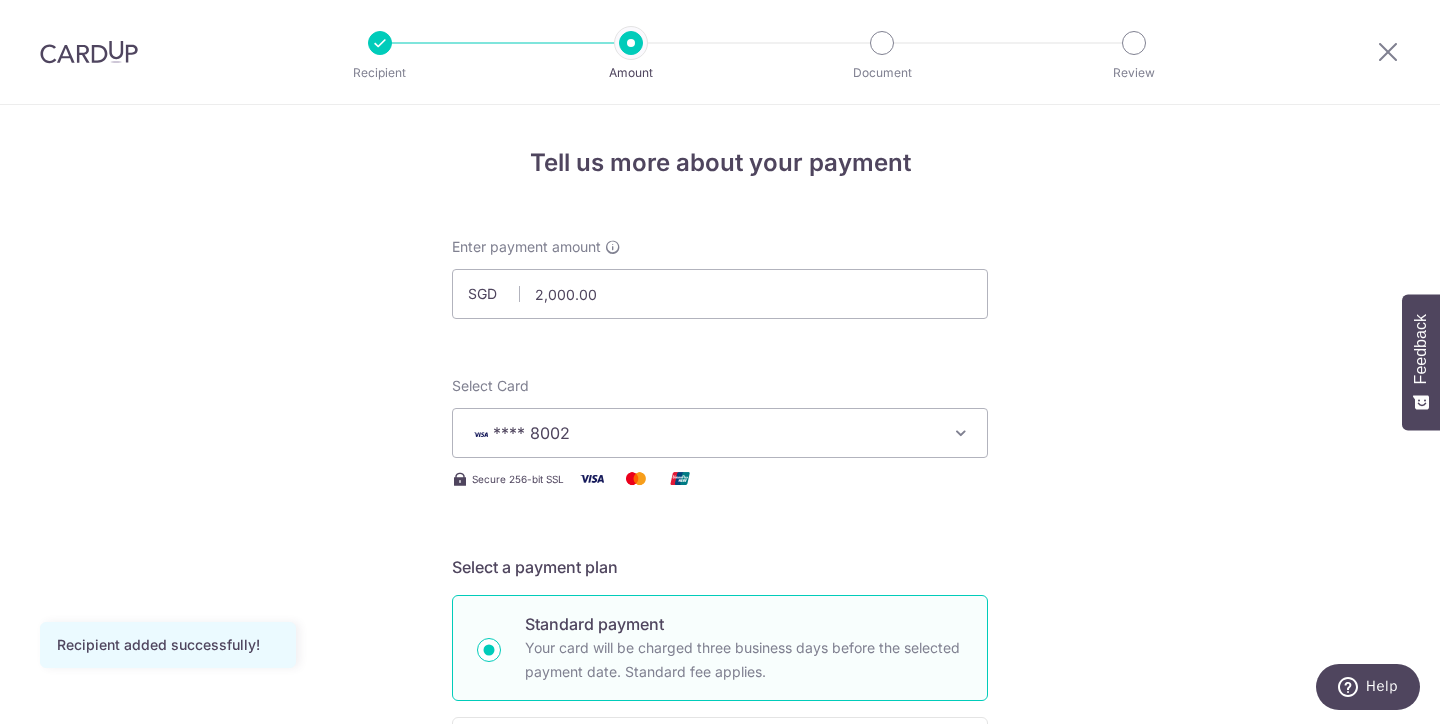 click on "Tell us more about your payment
Enter payment amount
SGD
2,000.00
2000.00
Recipient added successfully!
Select Card
**** 8002
Add credit card
Your Cards
**** 8002
Secure 256-bit SSL
Text
New card details
Card
Secure 256-bit SSL" at bounding box center [720, 1076] 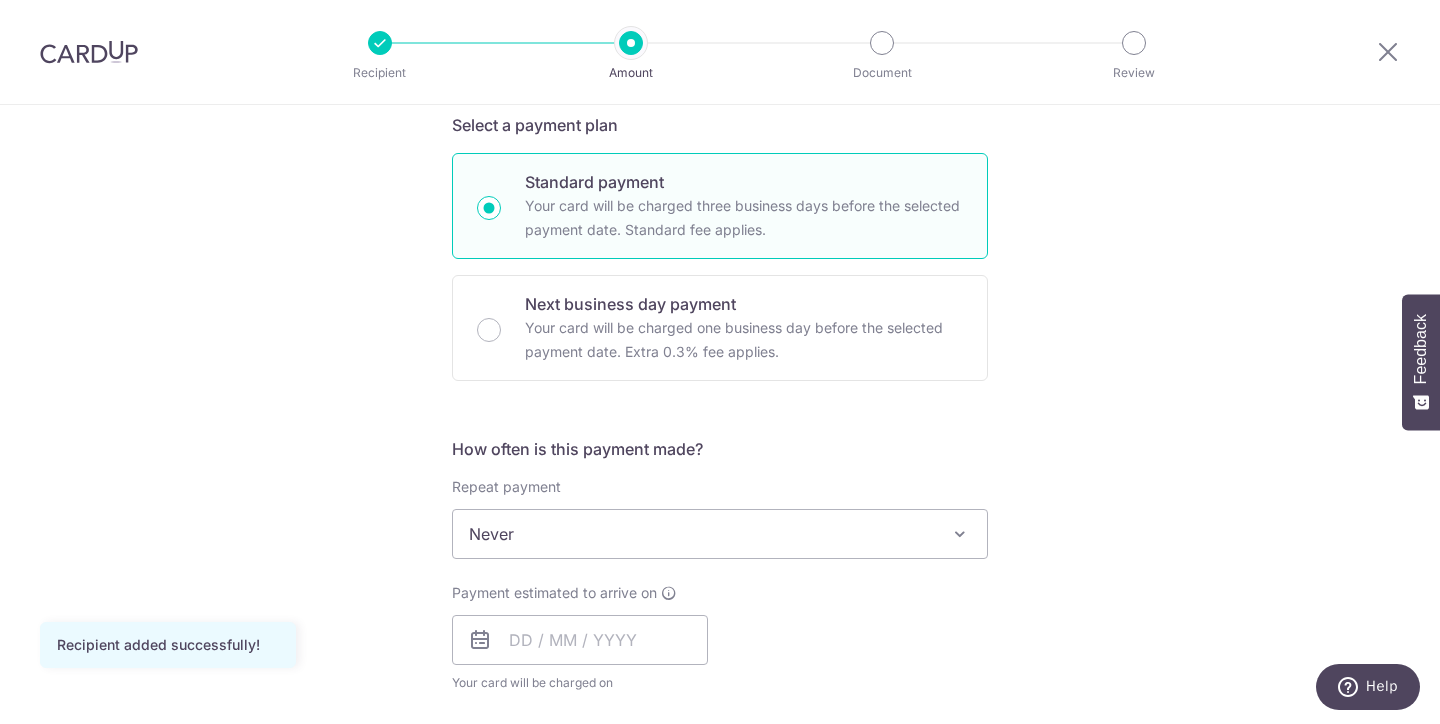 scroll, scrollTop: 433, scrollLeft: 0, axis: vertical 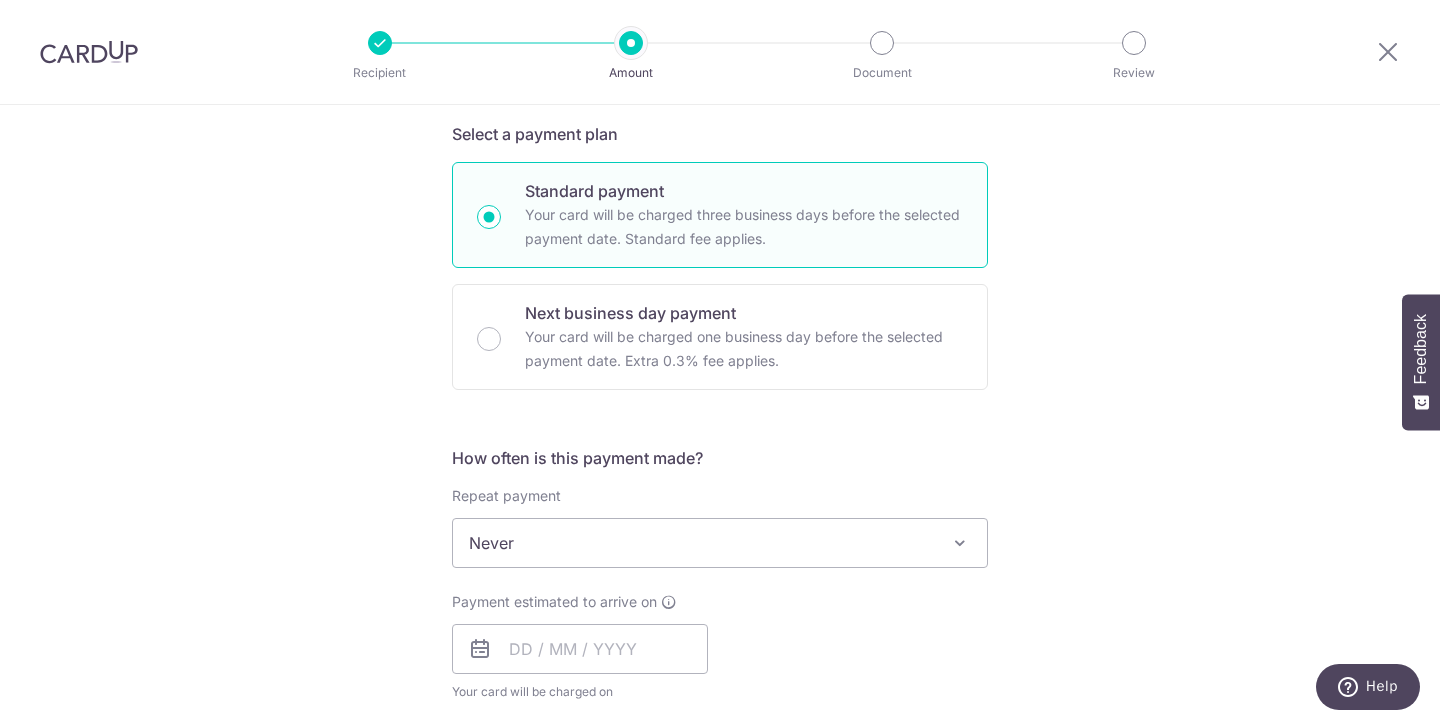 click on "Never" at bounding box center [720, 543] 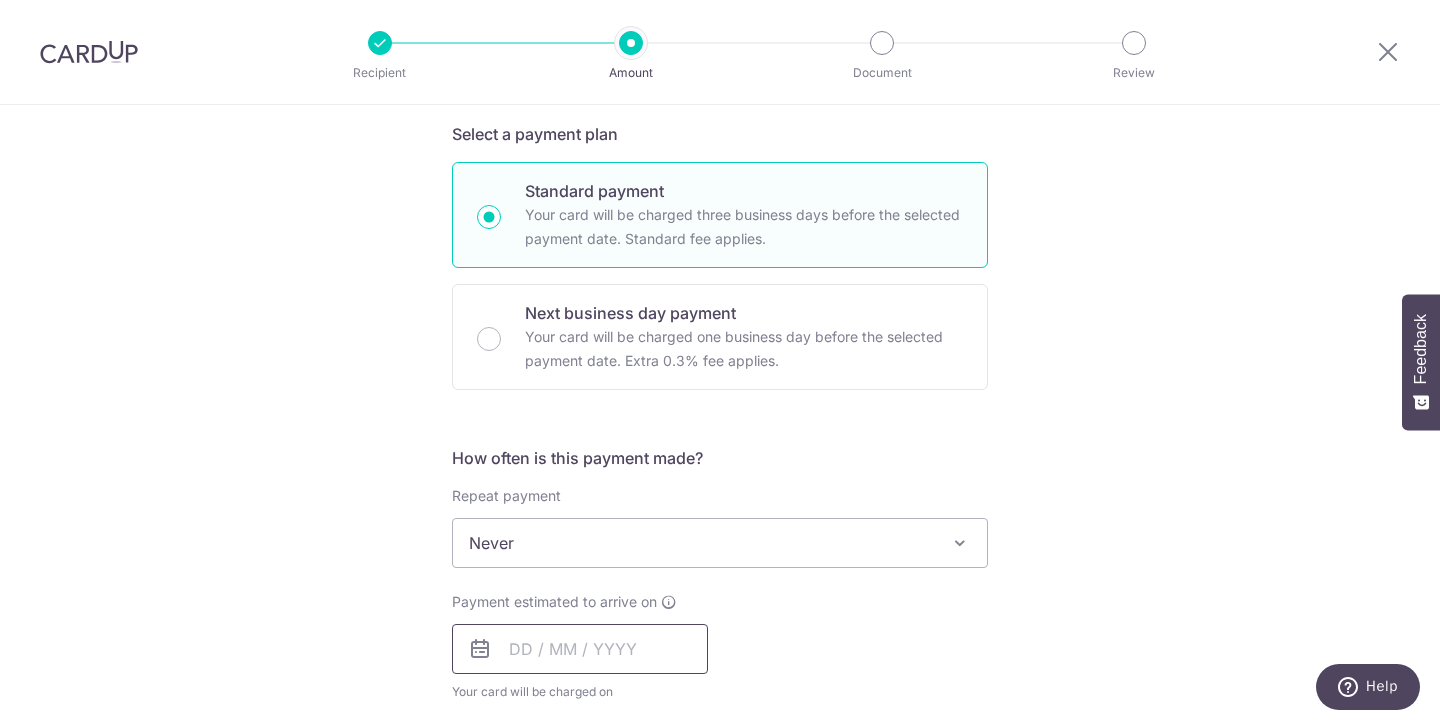 click at bounding box center (580, 649) 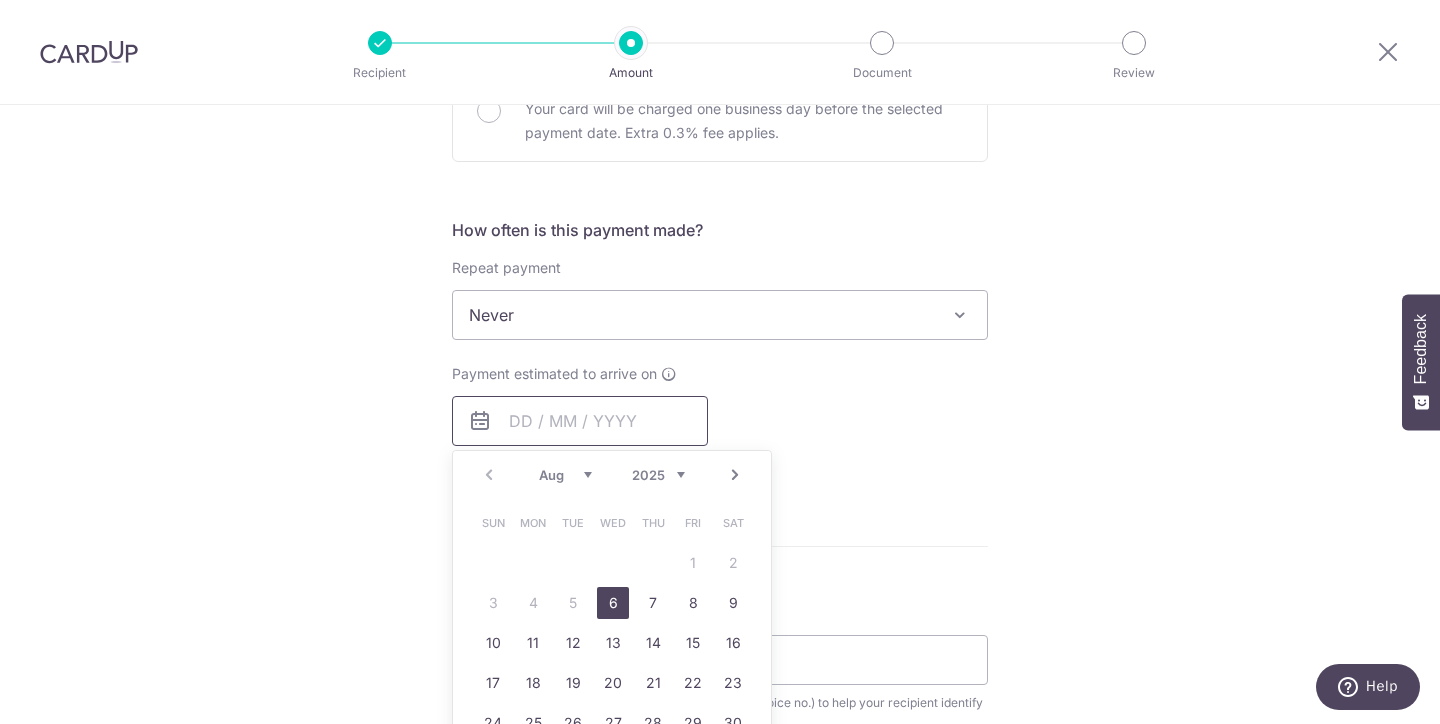 scroll, scrollTop: 736, scrollLeft: 0, axis: vertical 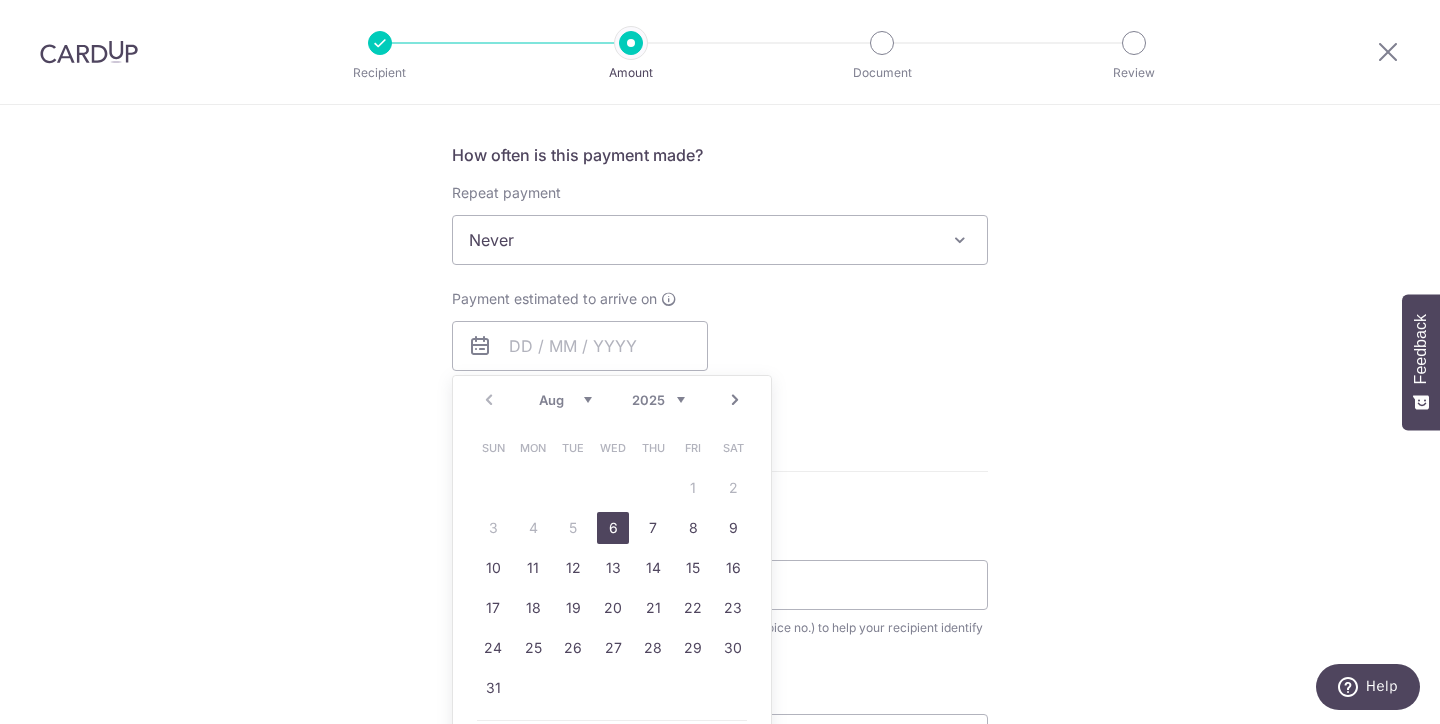 click on "6" at bounding box center (613, 528) 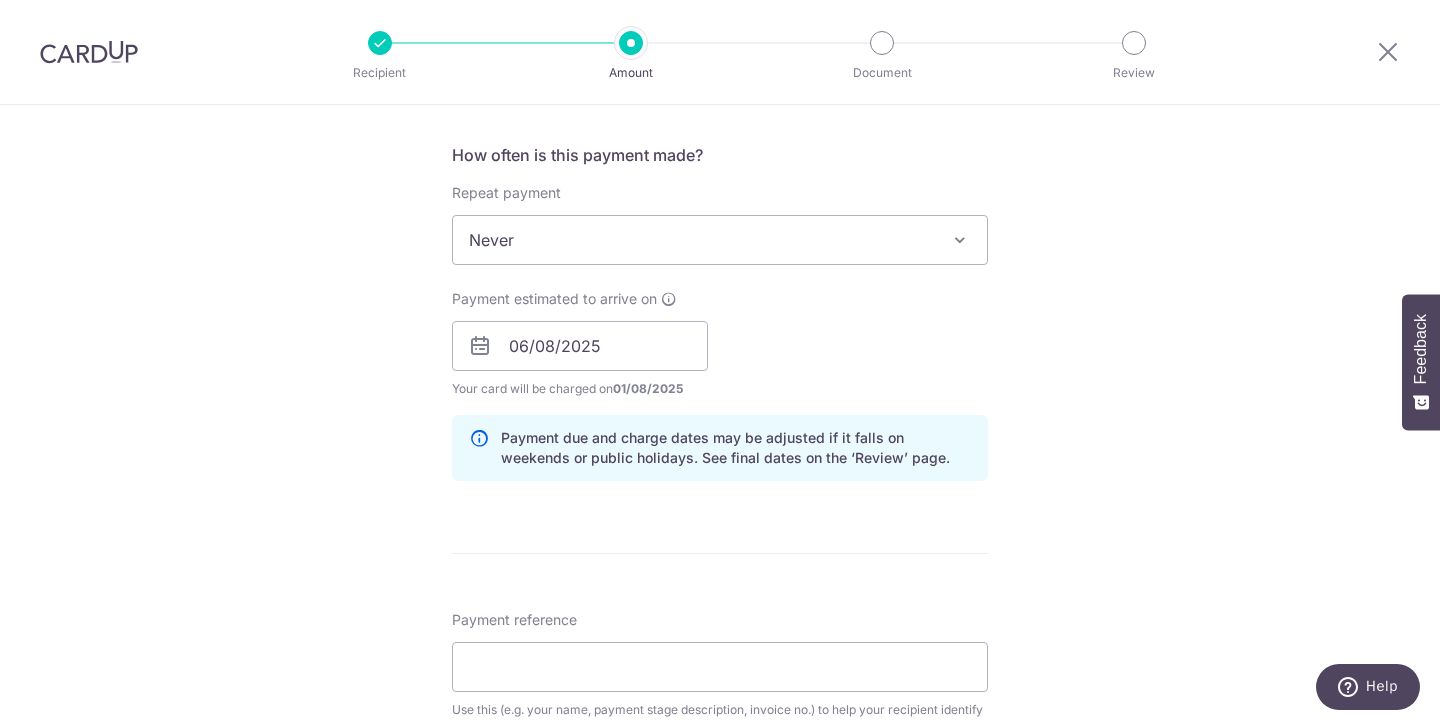 click on "Payment estimated to arrive on
06/08/2025
Prev Next Aug Sep Oct Nov Dec 2025 2026 2027 2028 2029 2030 2031 2032 2033 2034 2035 Sun Mon Tue Wed Thu Fri Sat           1 2 3 4 5 6 7 8 9 10 11 12 13 14 15 16 17 18 19 20 21 22 23 24 25 26 27 28 29 30 31
Your card will be charged on  01/08/2025  for the first payment
* If your payment is funded by  9:00am SGT on Monday 04/08/2025
04/08/2025
No. of Payments" at bounding box center [720, 344] 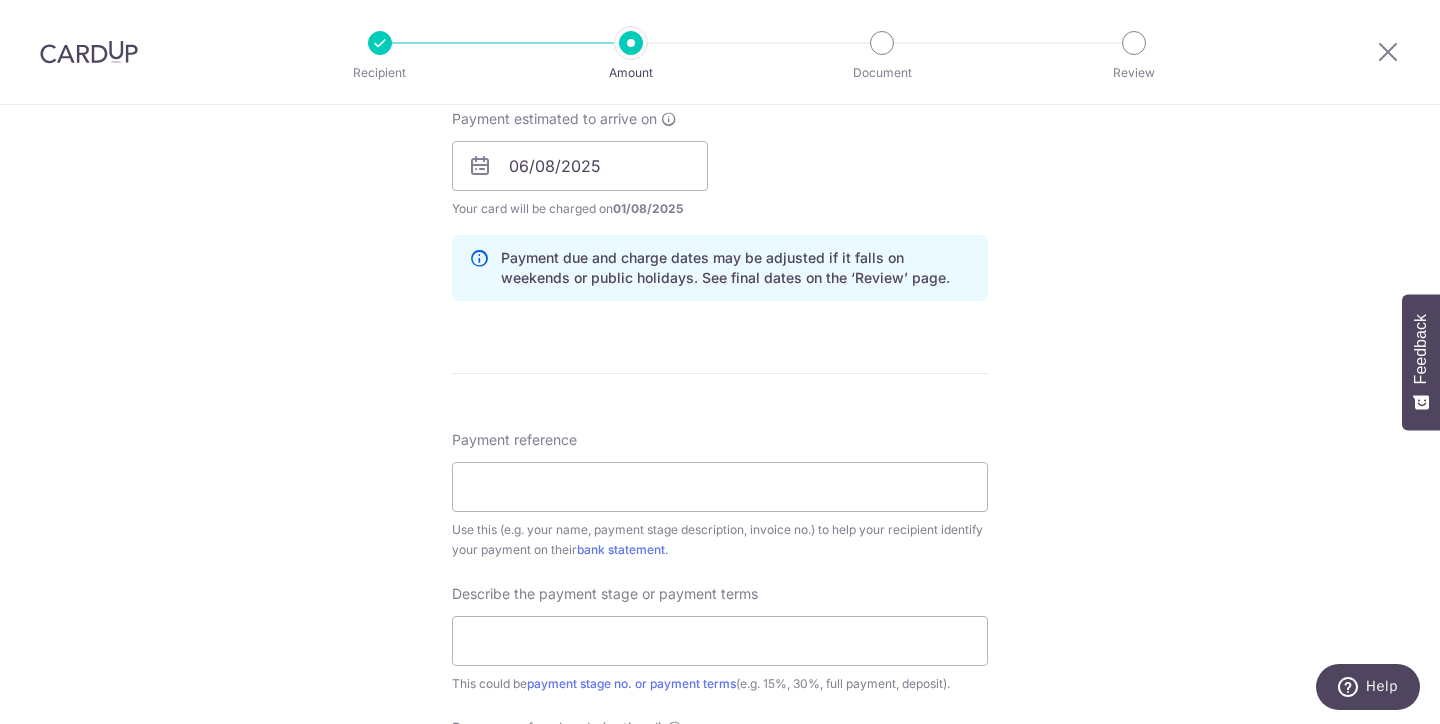 scroll, scrollTop: 949, scrollLeft: 0, axis: vertical 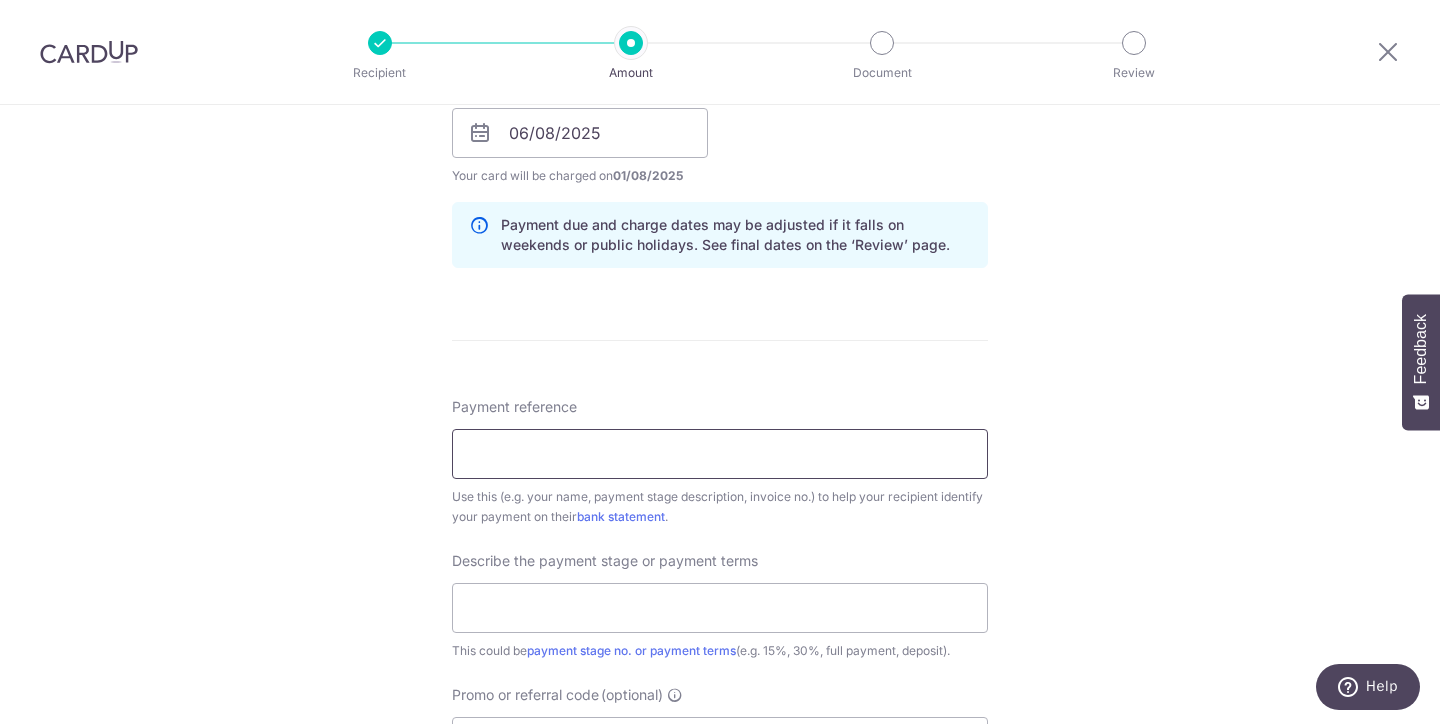 click on "Payment reference" at bounding box center (720, 454) 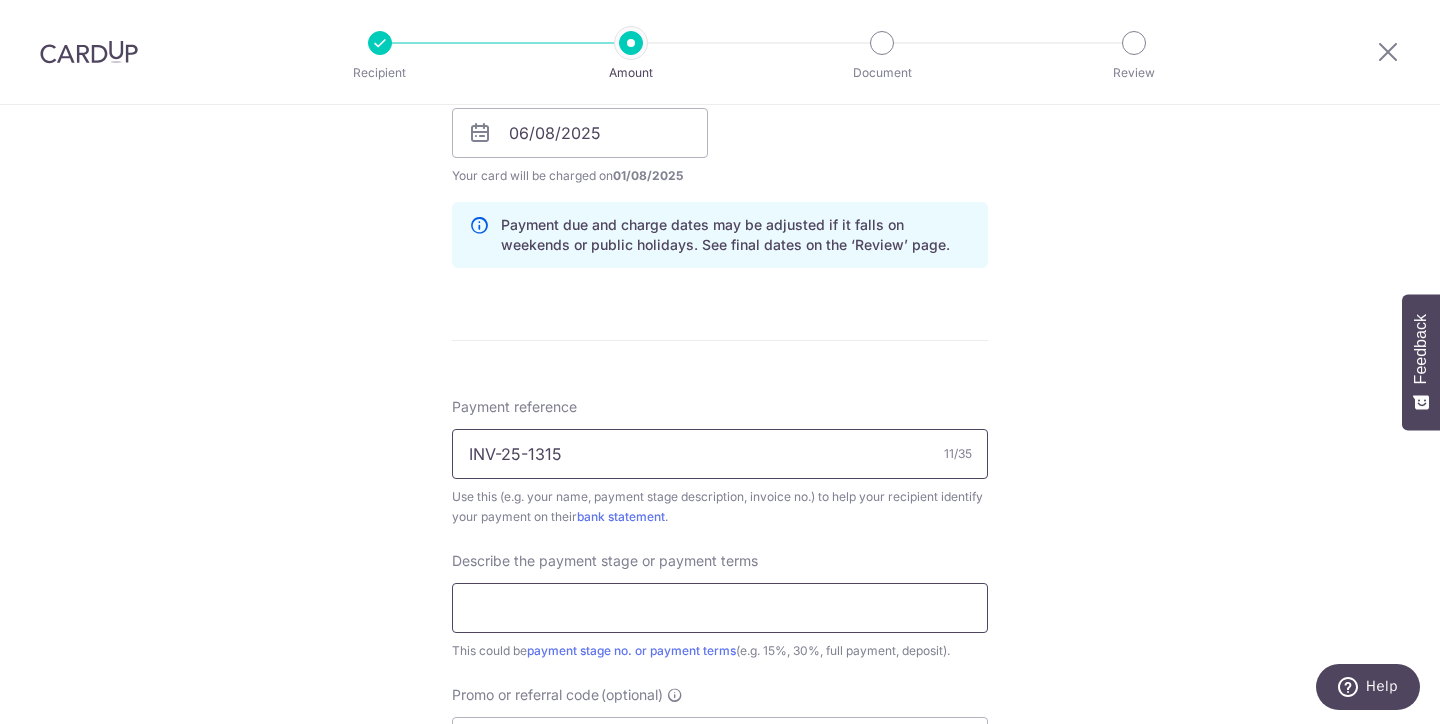 type on "INV-25-1315" 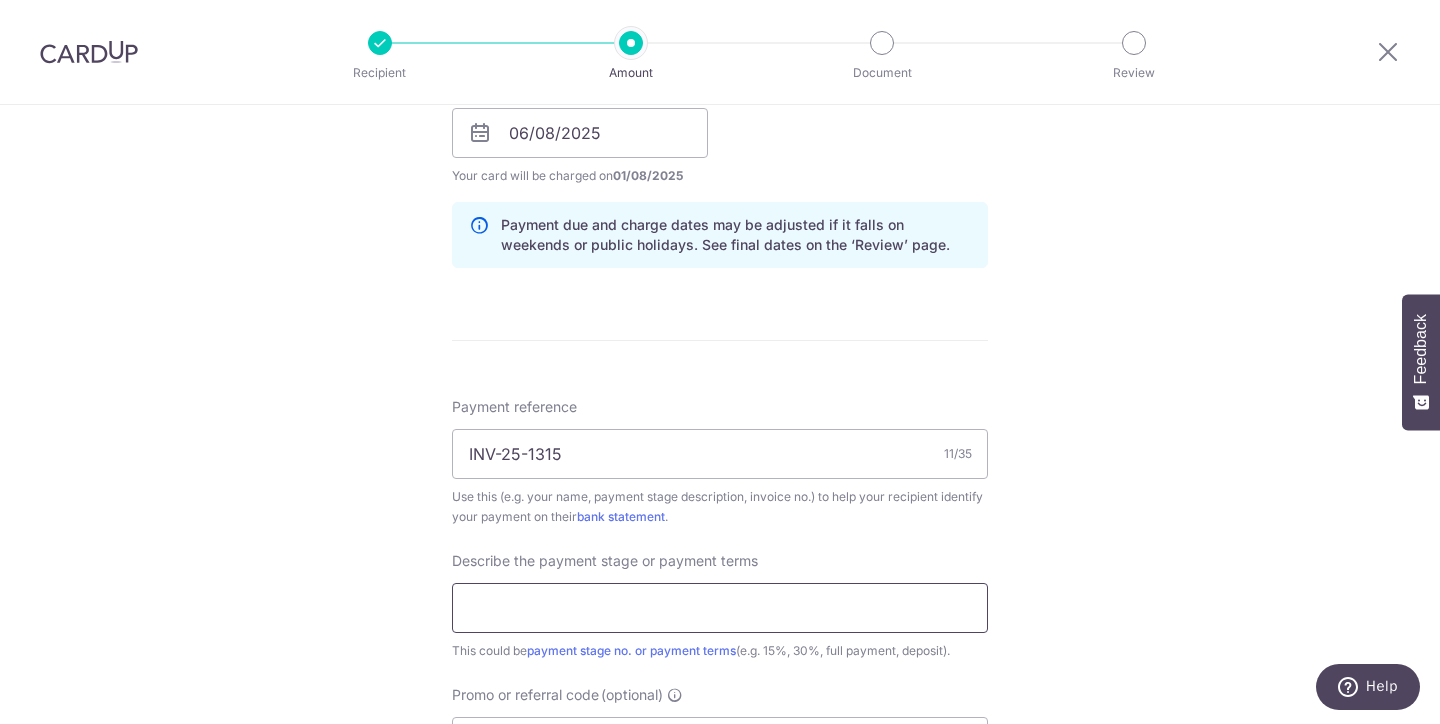 click at bounding box center (720, 608) 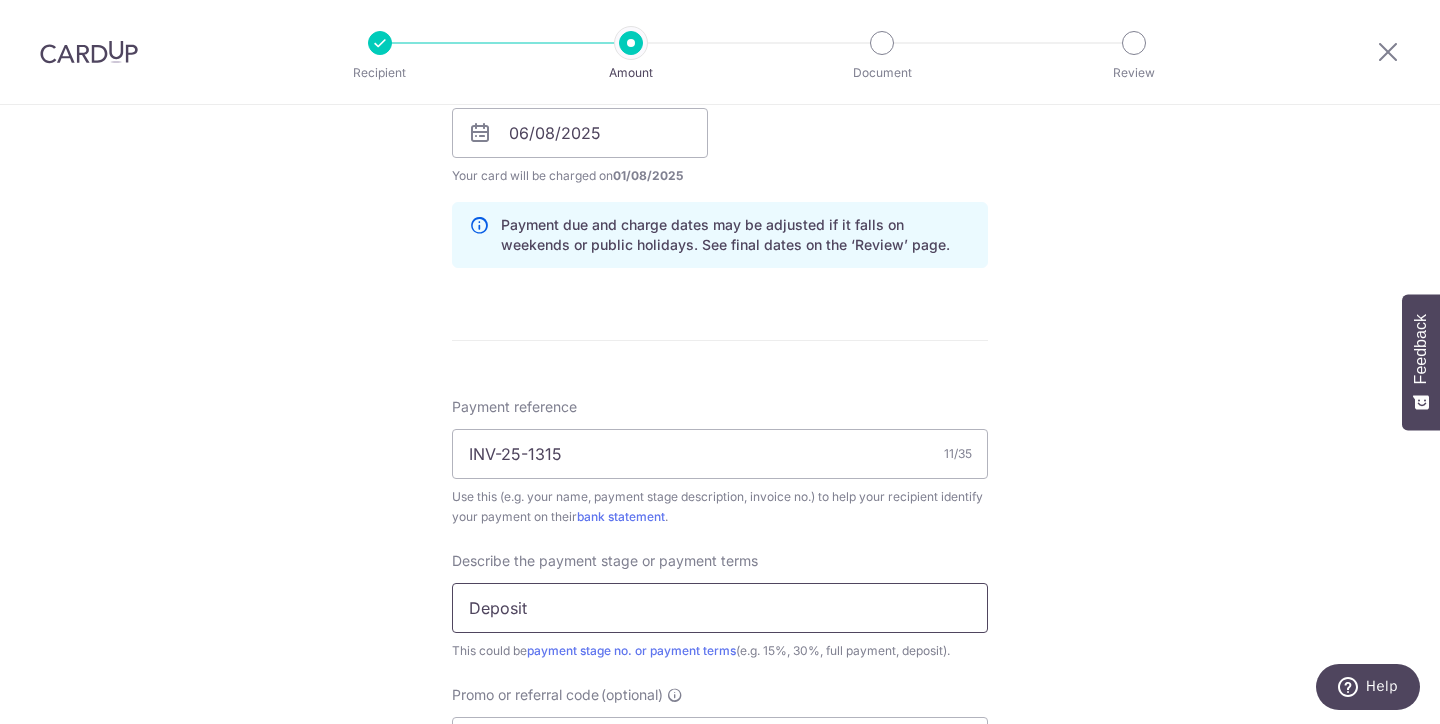 type on "Deposit" 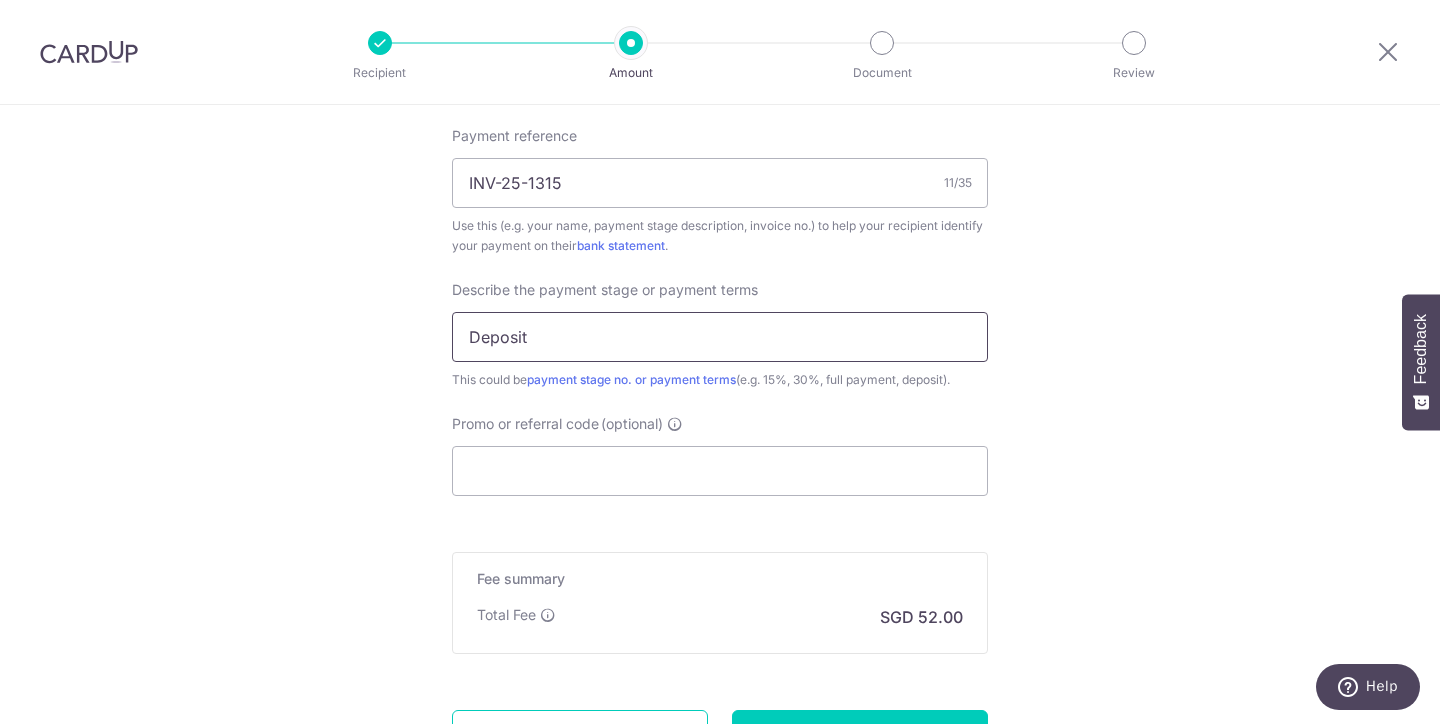 scroll, scrollTop: 1297, scrollLeft: 0, axis: vertical 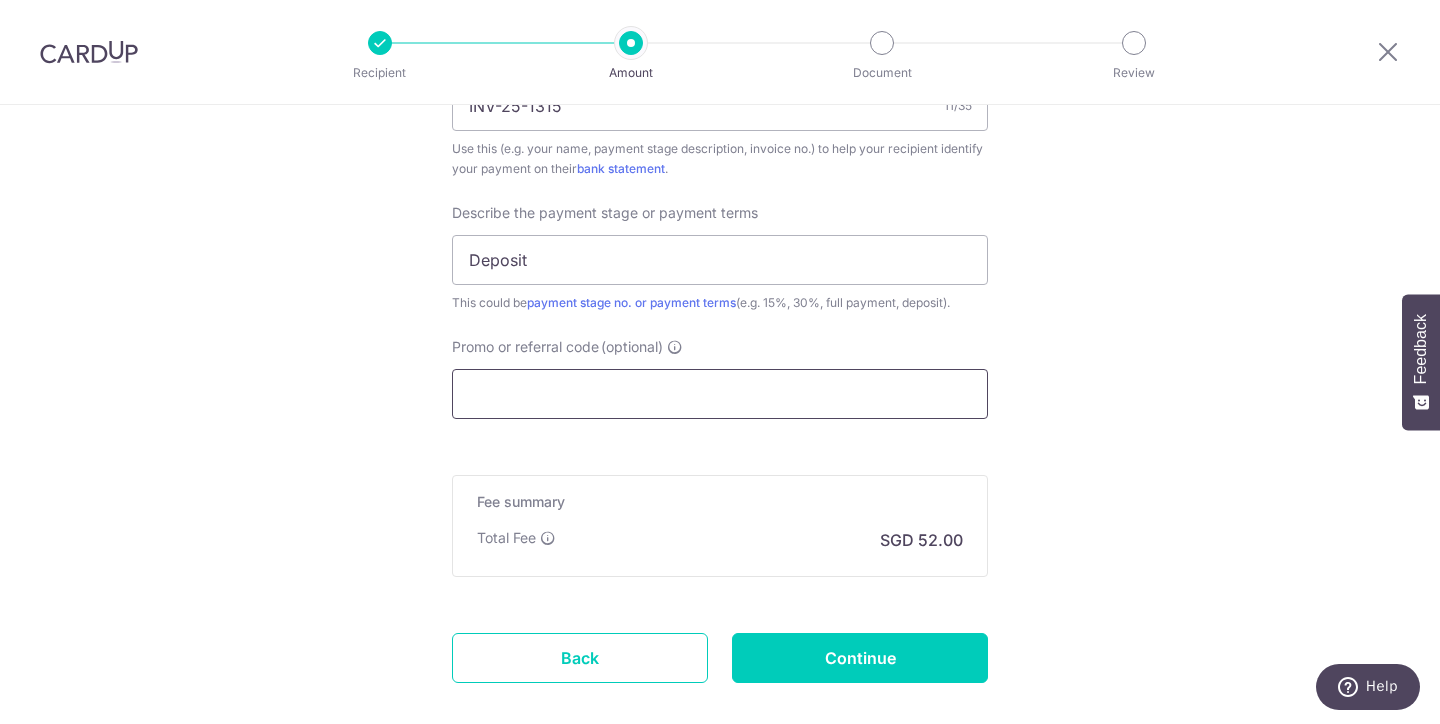 click on "Promo or referral code
(optional)" at bounding box center [720, 394] 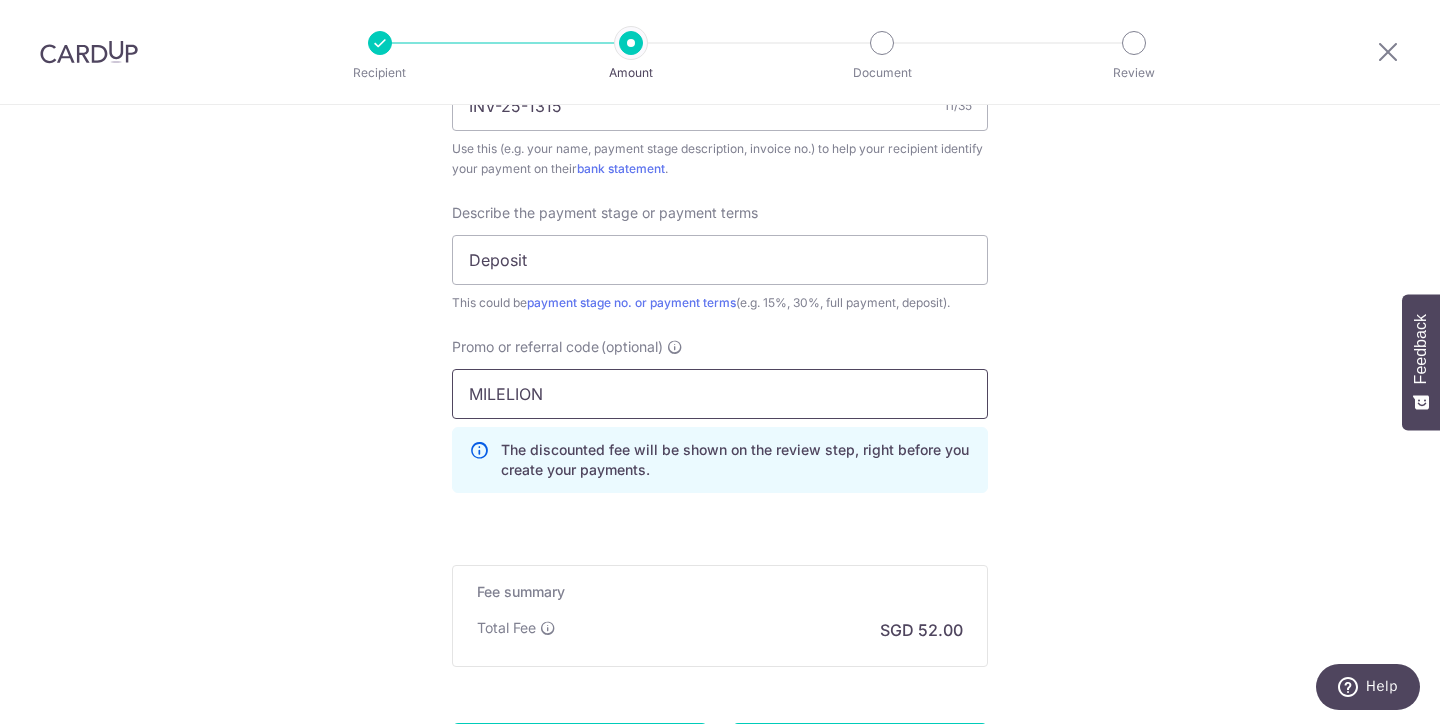 type on "MILELION" 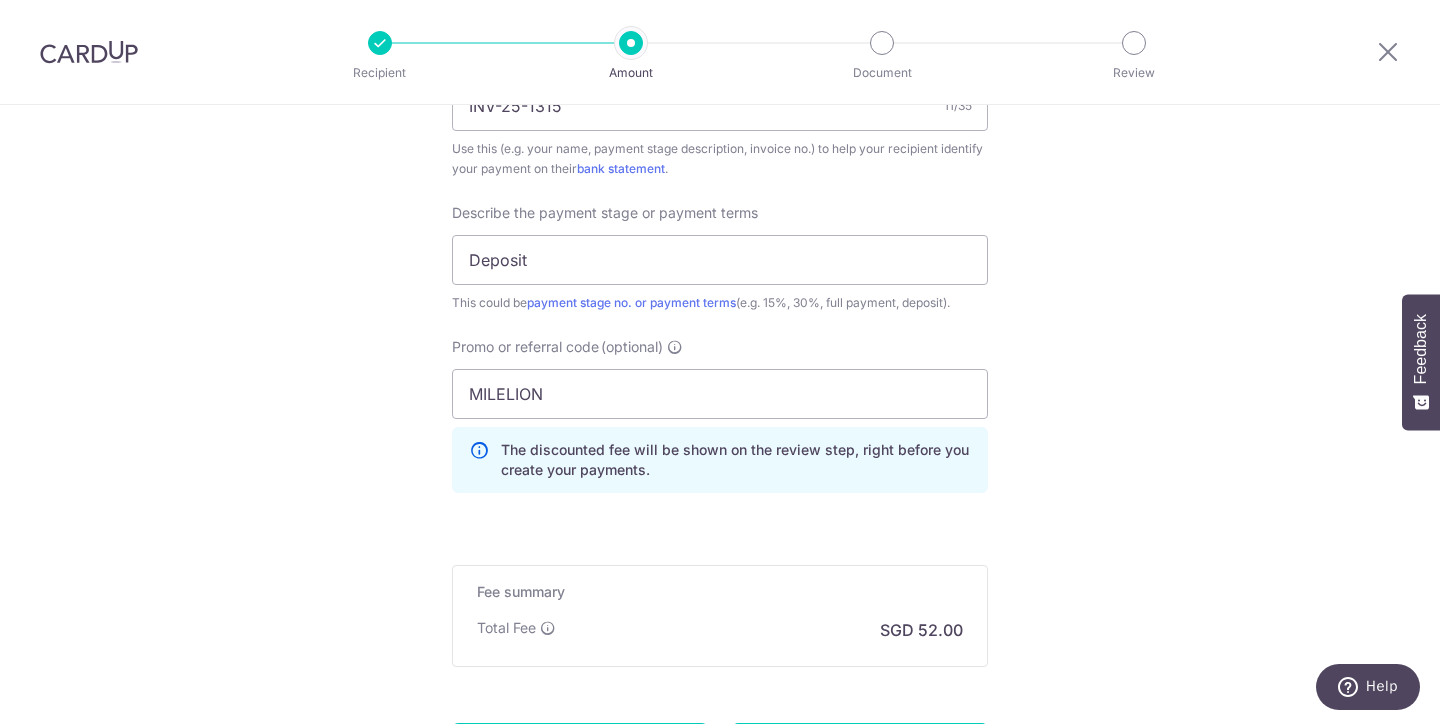 click on "Enter payment amount
SGD
2,000.00
2000.00
Recipient added successfully!
Select Card
**** 8002
Add credit card
Your Cards
**** 8002
Secure 256-bit SSL
Text
New card details
Card
Secure 256-bit SSL" at bounding box center [720, -116] 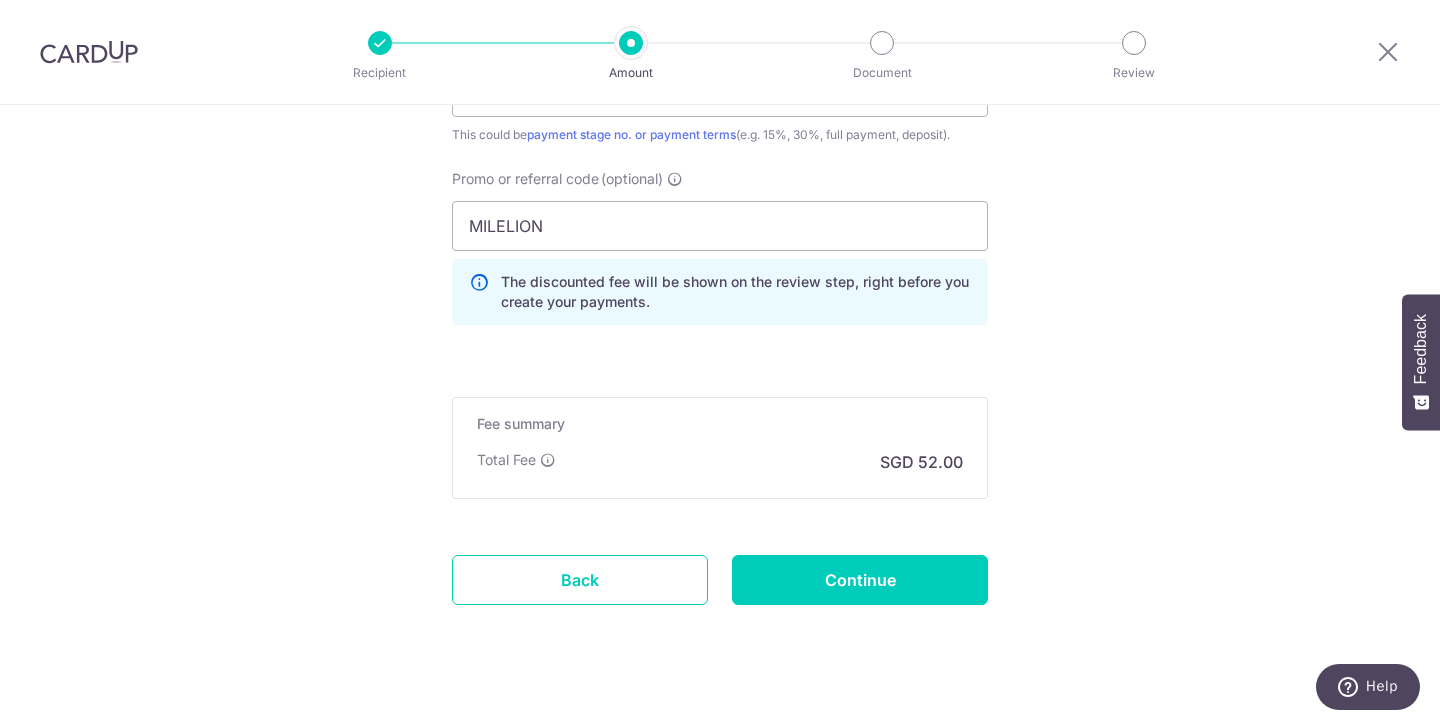 scroll, scrollTop: 1494, scrollLeft: 0, axis: vertical 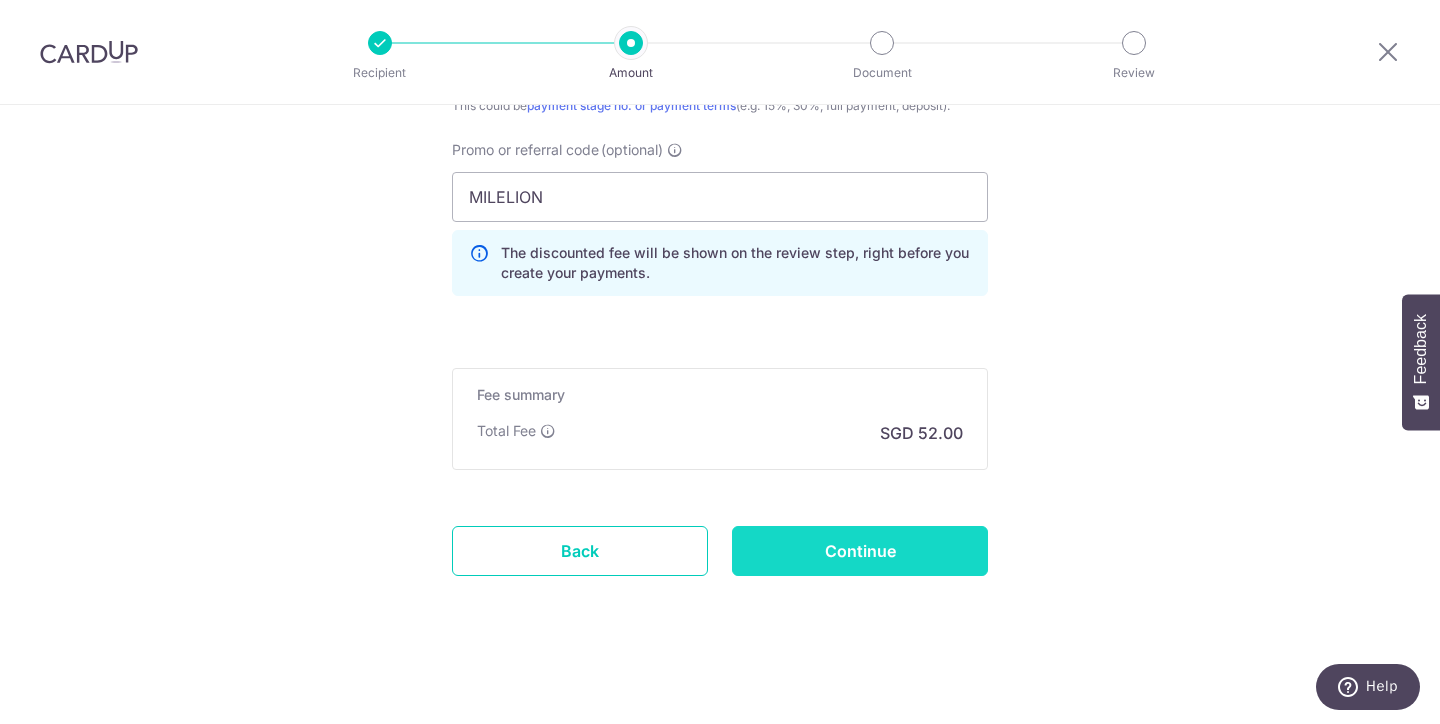 click on "Continue" at bounding box center (860, 551) 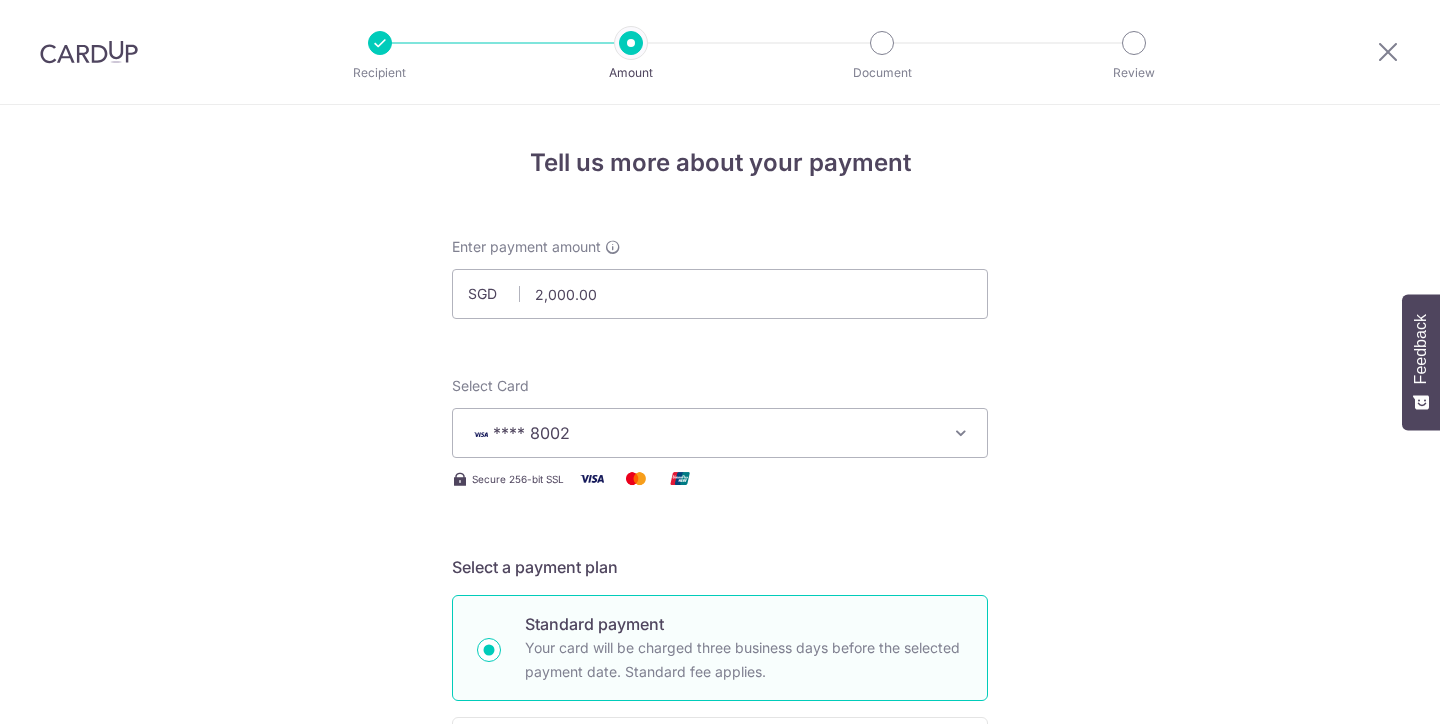 scroll, scrollTop: 0, scrollLeft: 0, axis: both 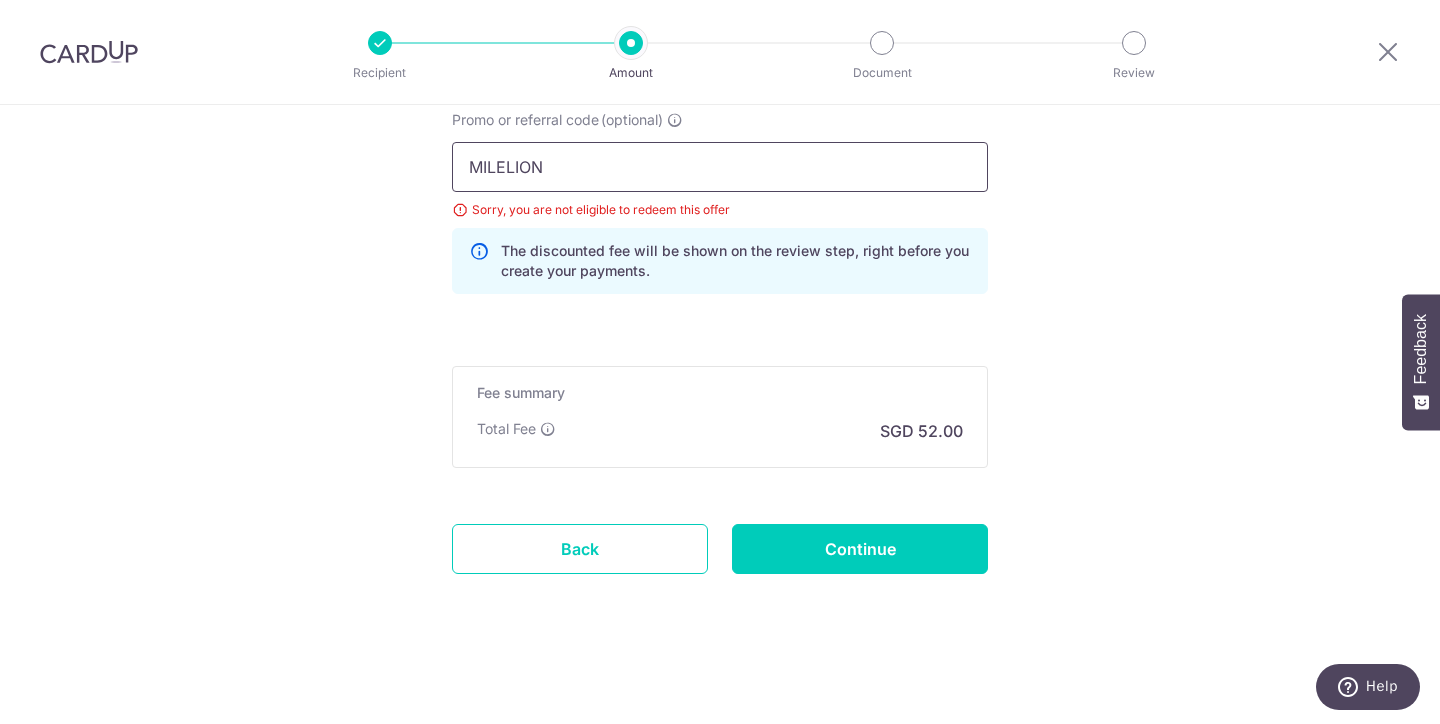 click on "MILELION" at bounding box center (720, 167) 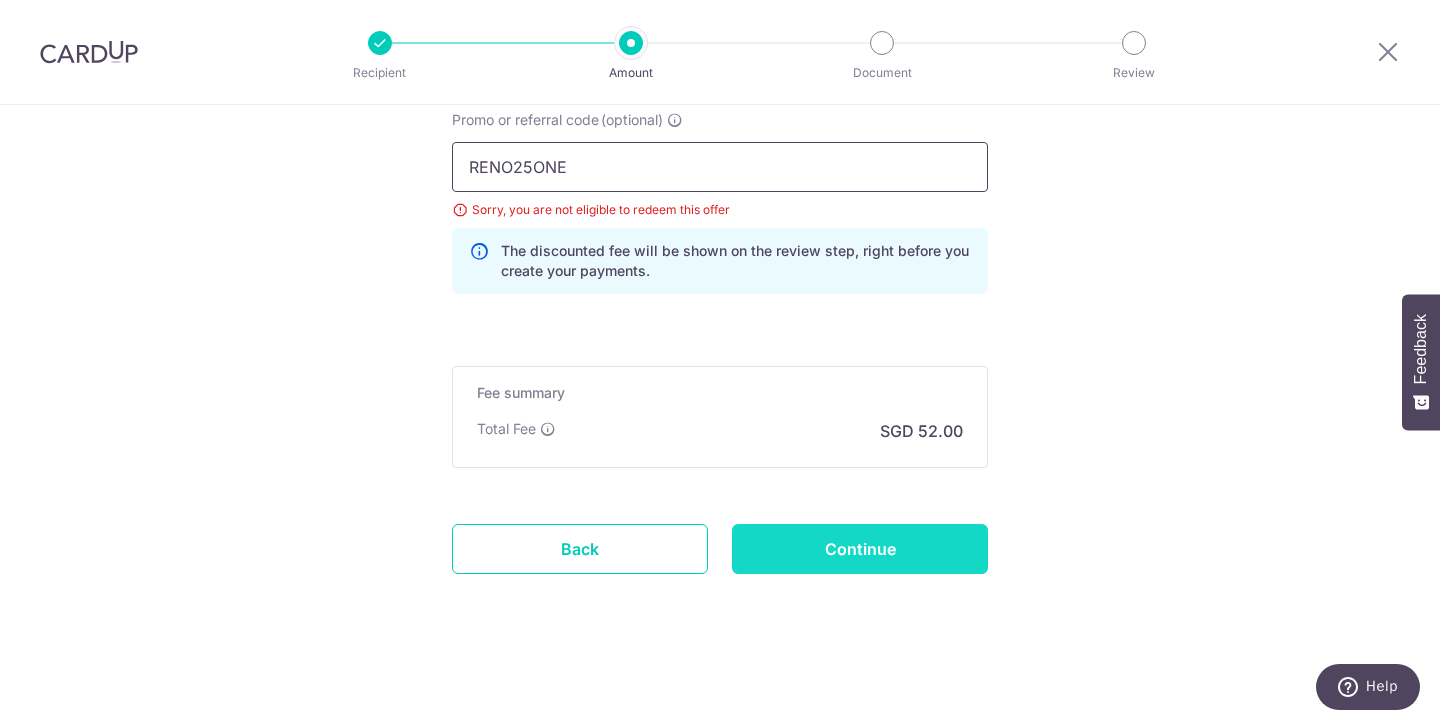 type on "RENO25ONE" 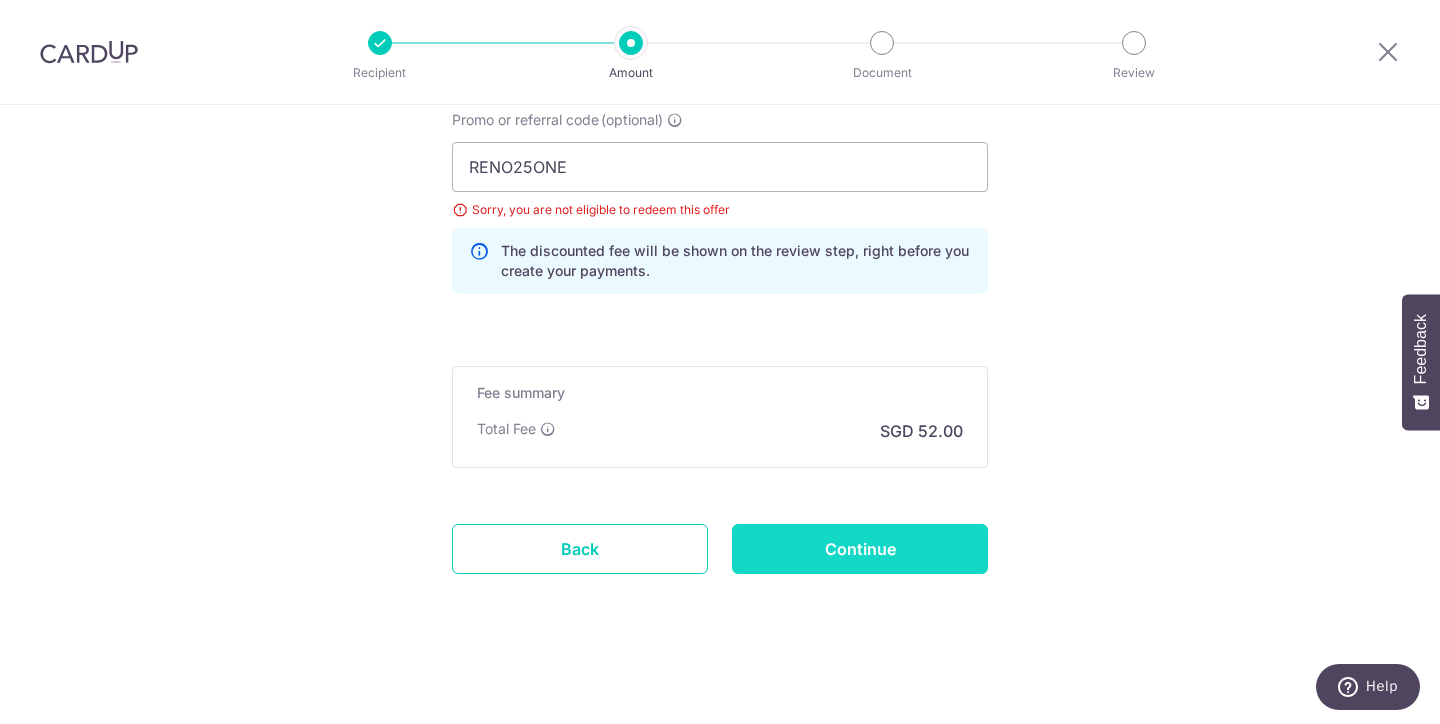 click on "Continue" at bounding box center (860, 549) 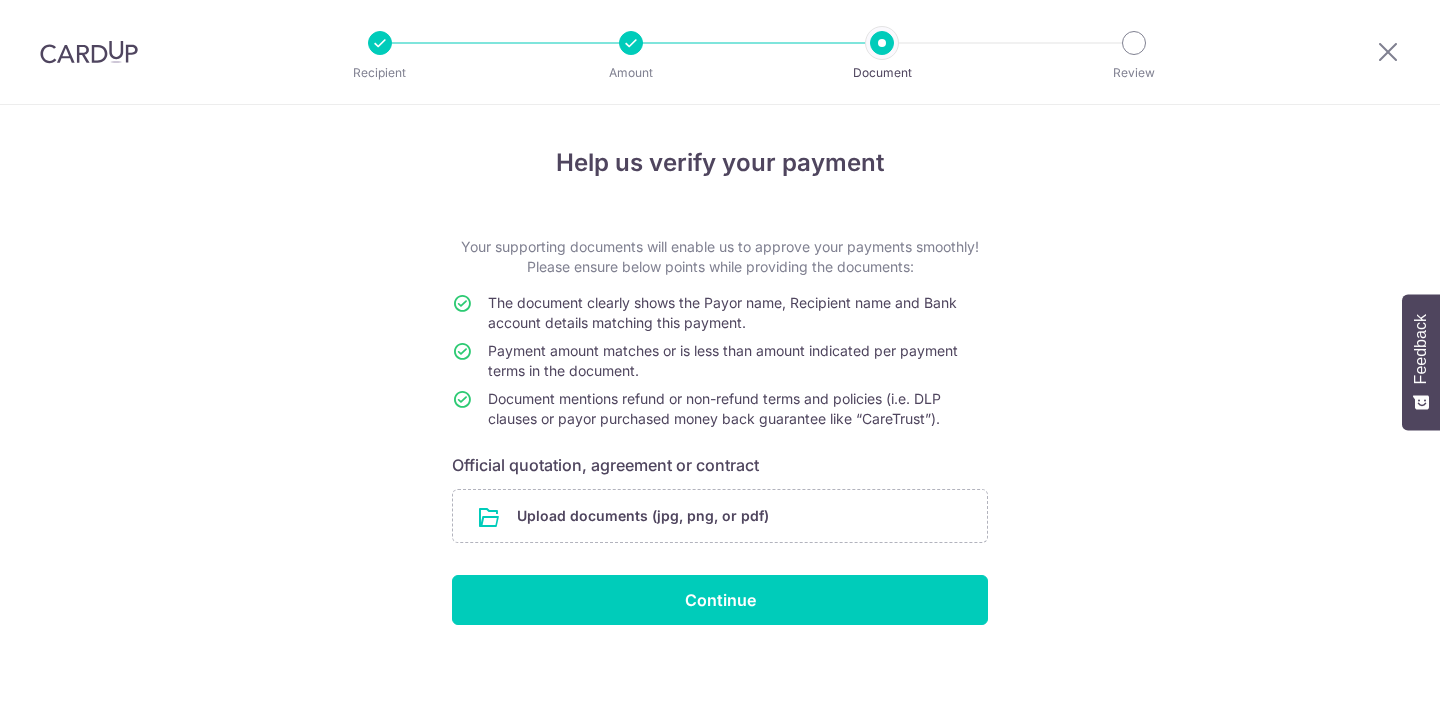 scroll, scrollTop: 0, scrollLeft: 0, axis: both 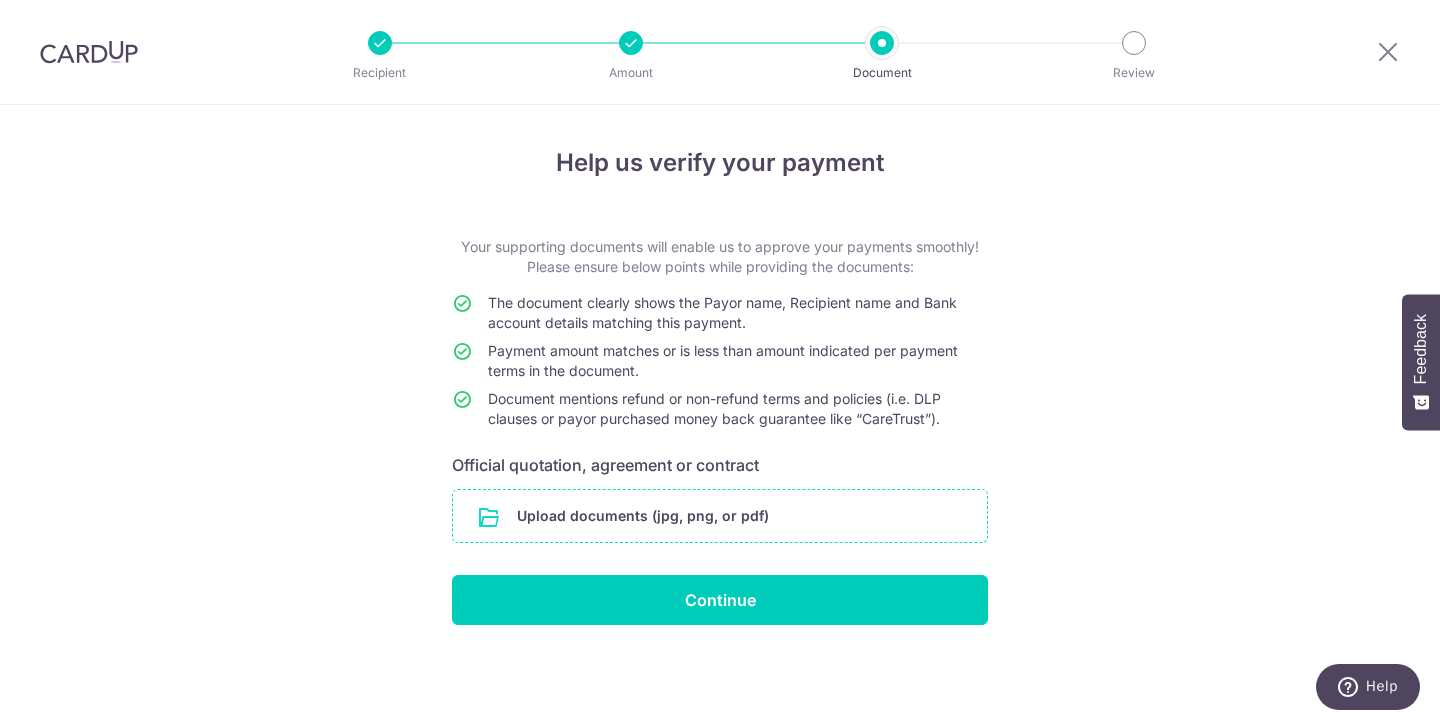 click at bounding box center (720, 516) 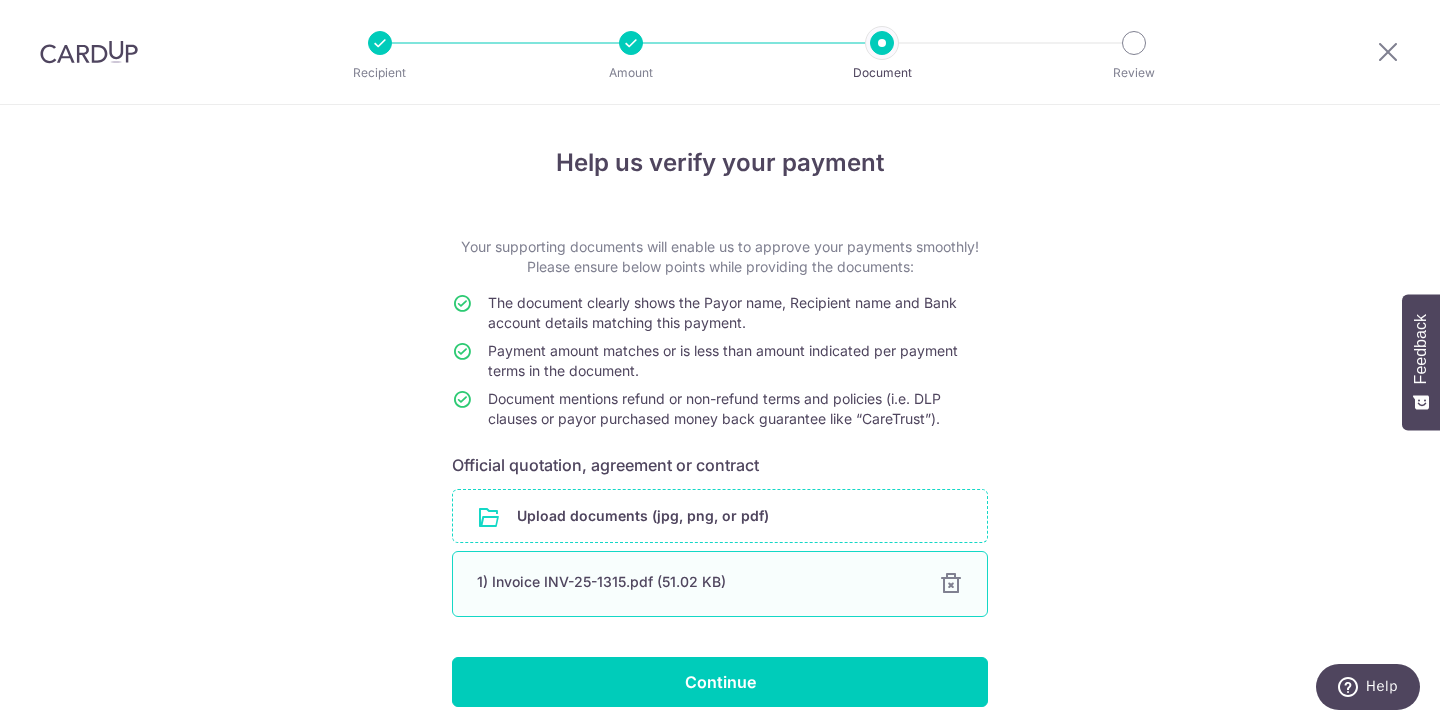 scroll, scrollTop: 64, scrollLeft: 0, axis: vertical 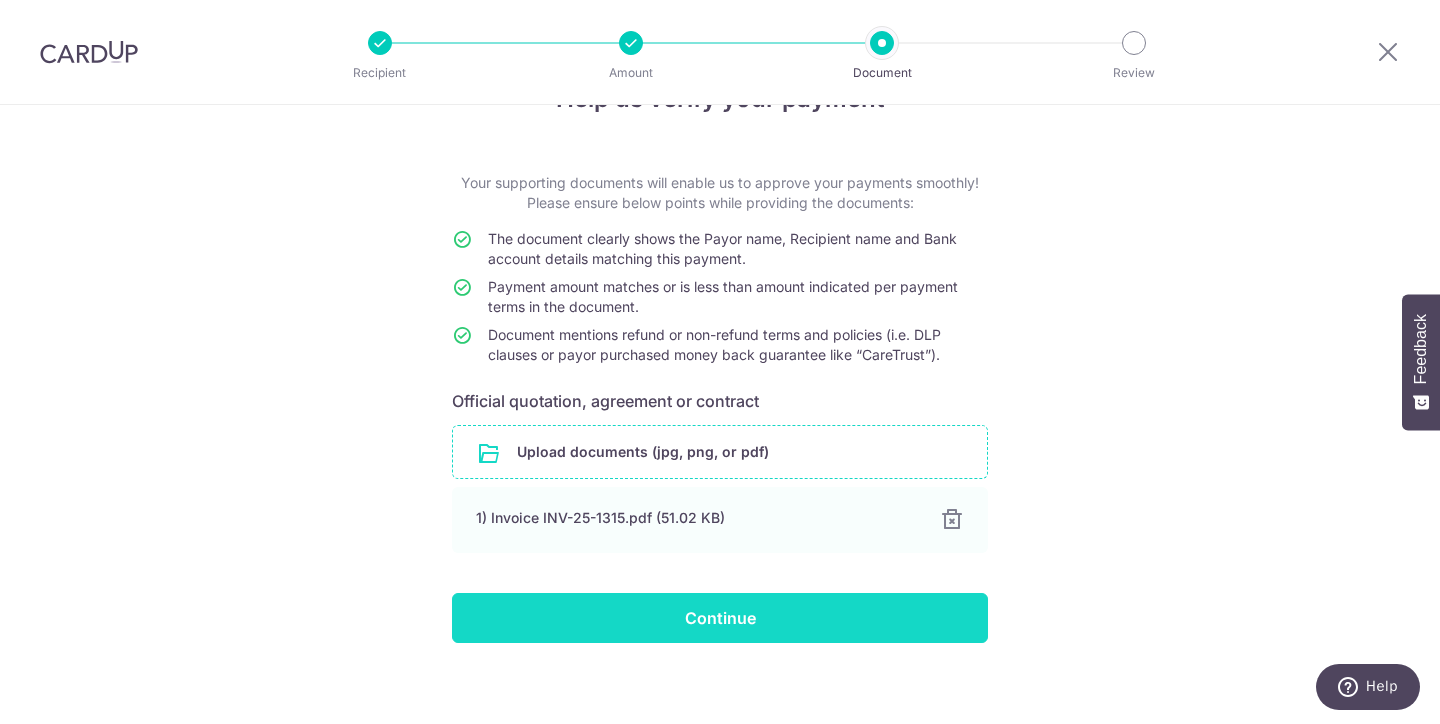 click on "Continue" at bounding box center (720, 618) 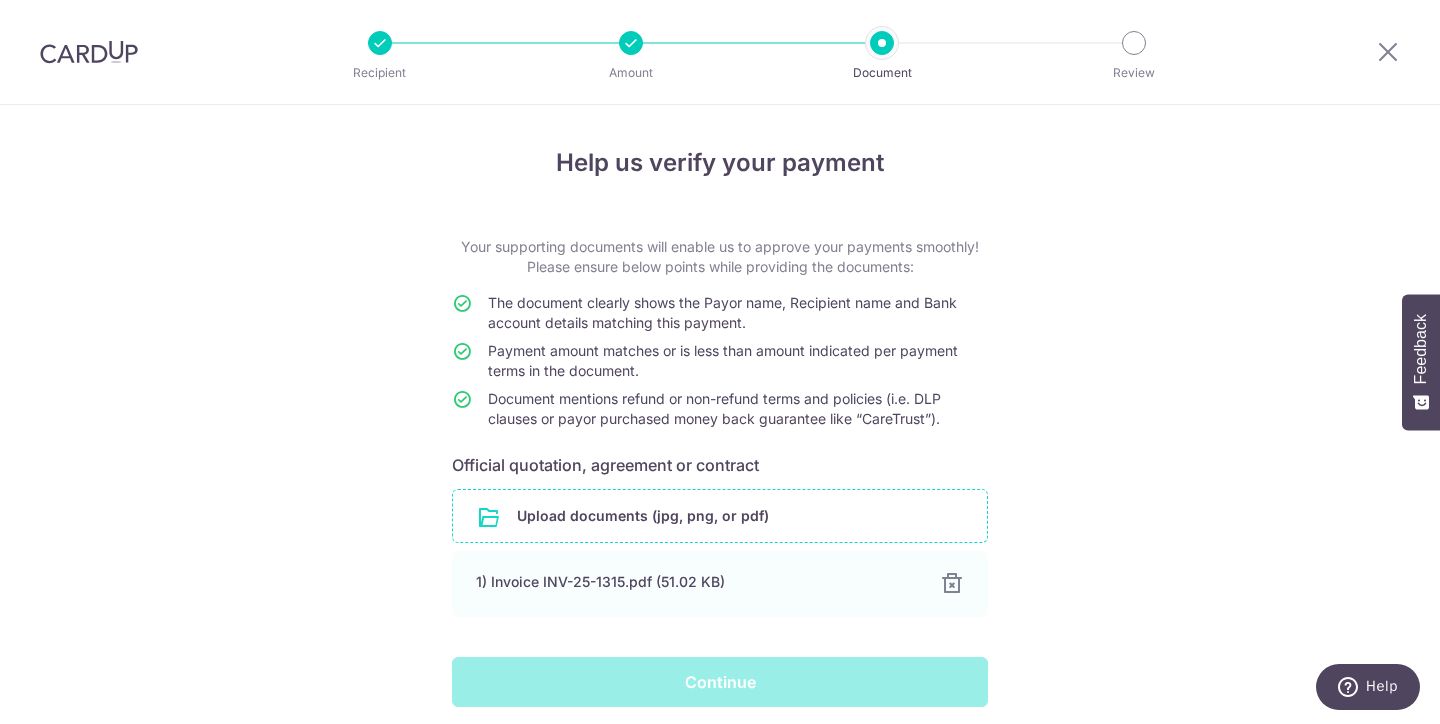 scroll, scrollTop: 77, scrollLeft: 0, axis: vertical 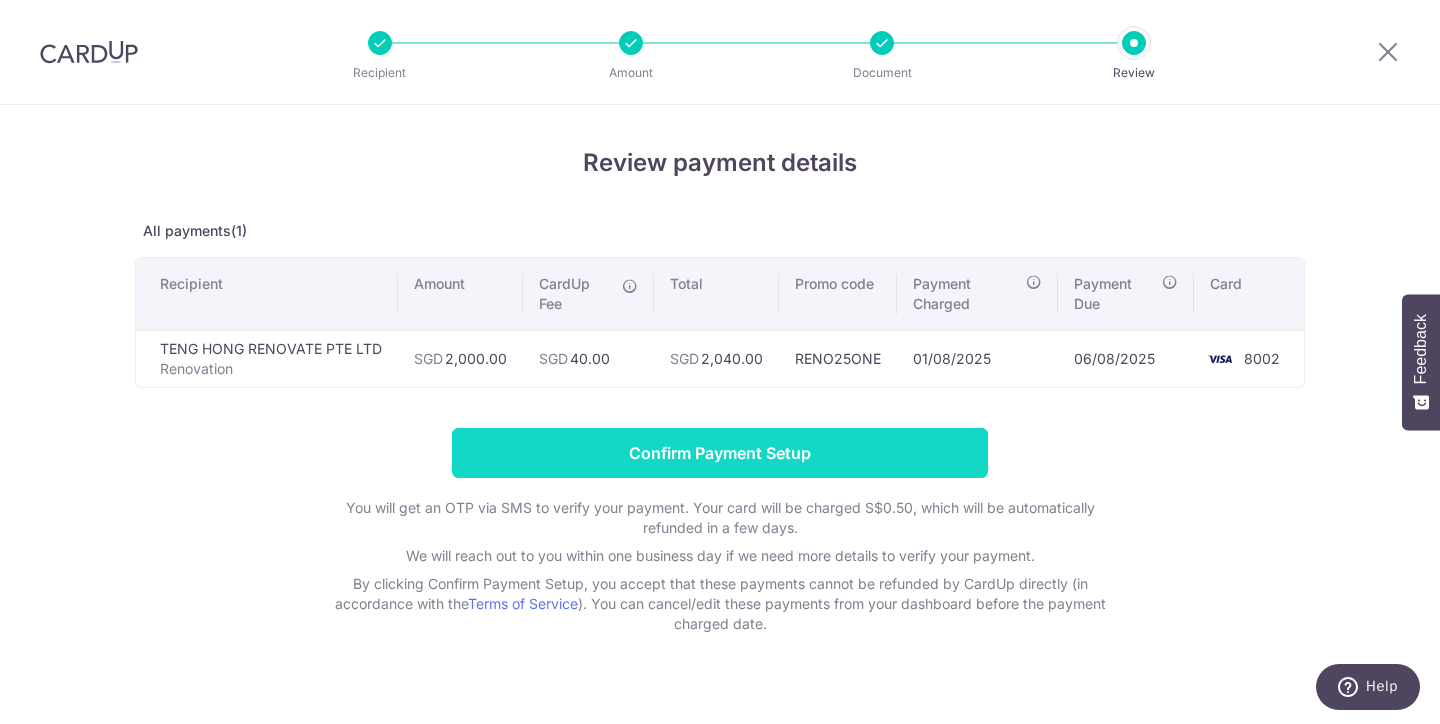 click on "Confirm Payment Setup" at bounding box center (720, 453) 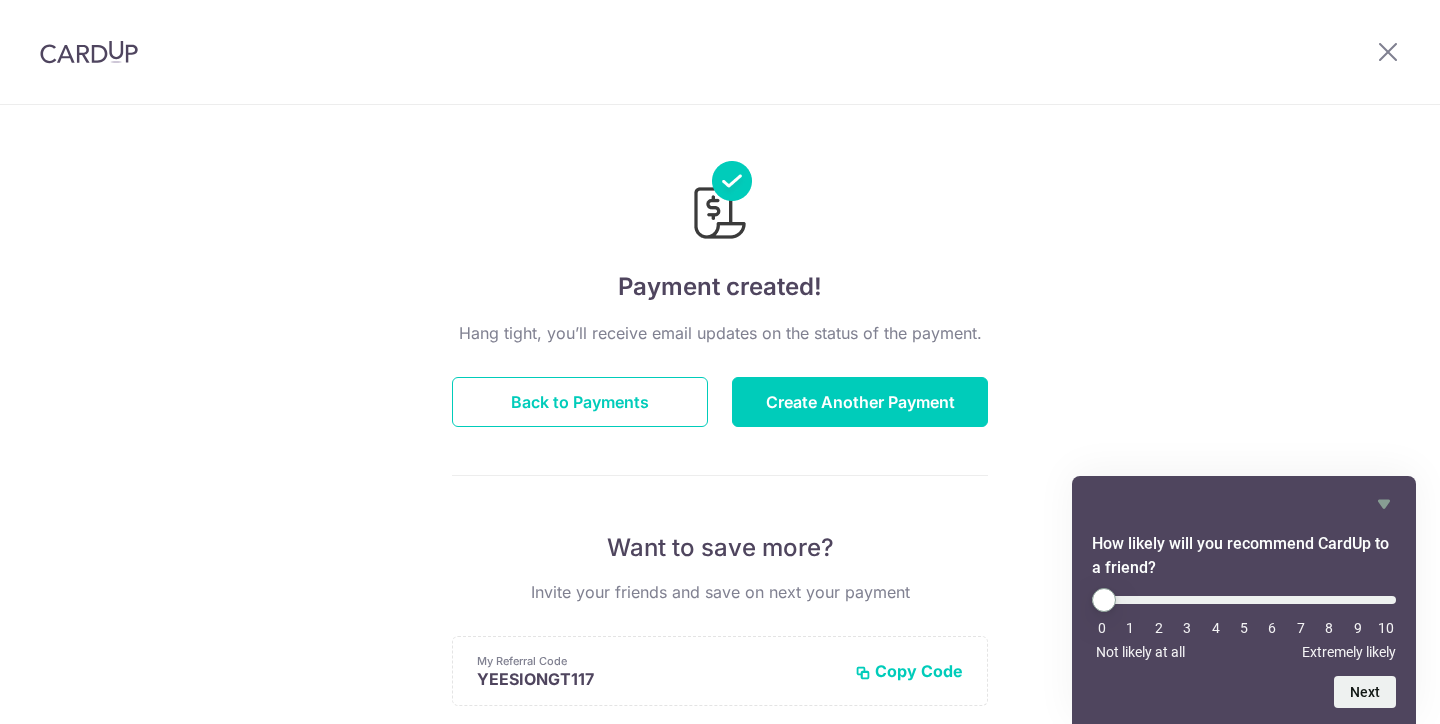 scroll, scrollTop: 0, scrollLeft: 0, axis: both 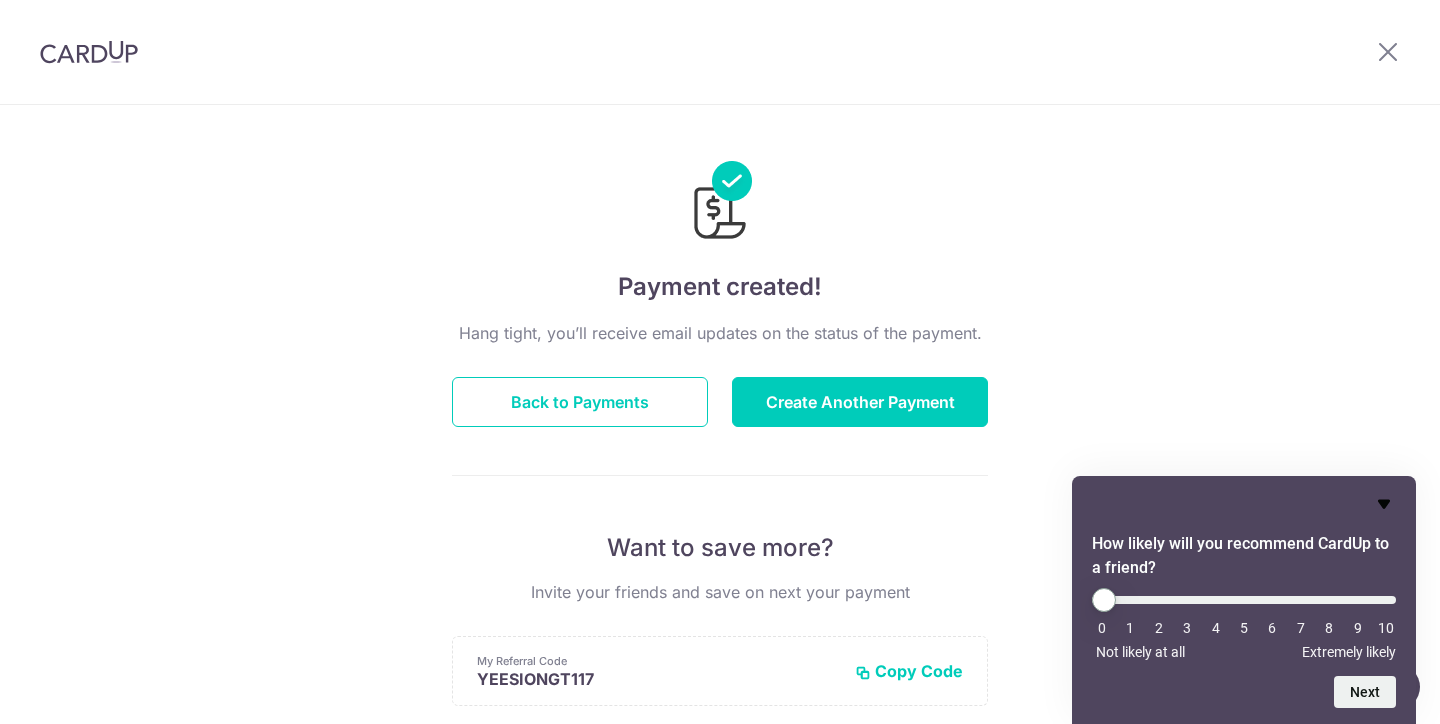 click 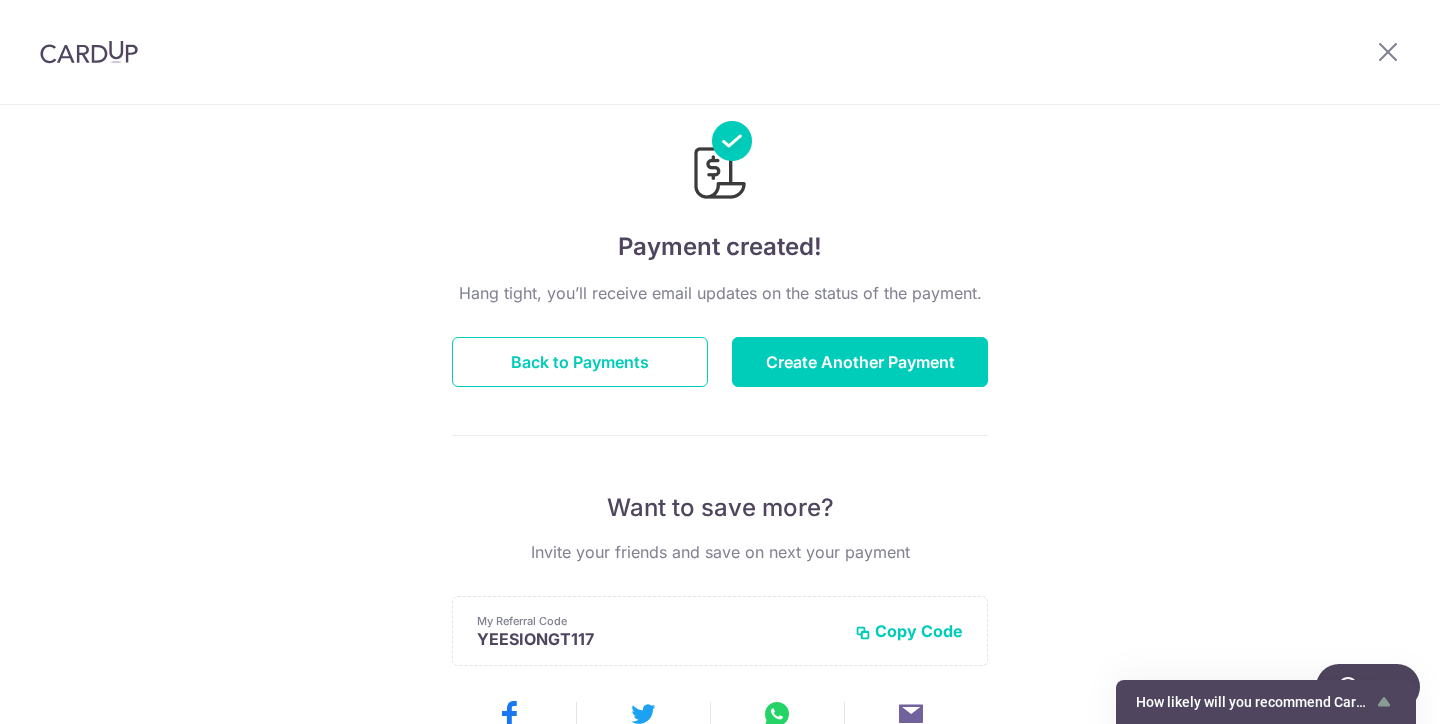 scroll, scrollTop: 0, scrollLeft: 0, axis: both 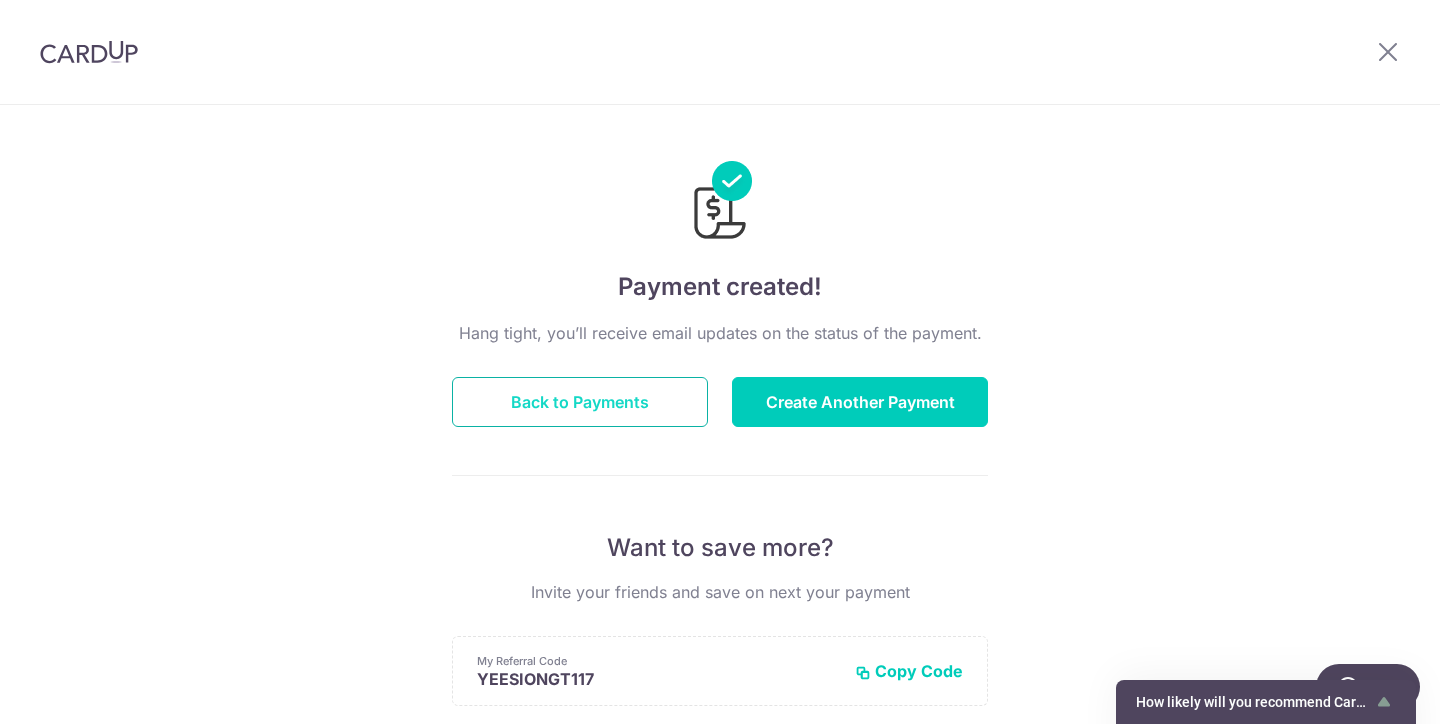 click on "Back to Payments" at bounding box center (580, 402) 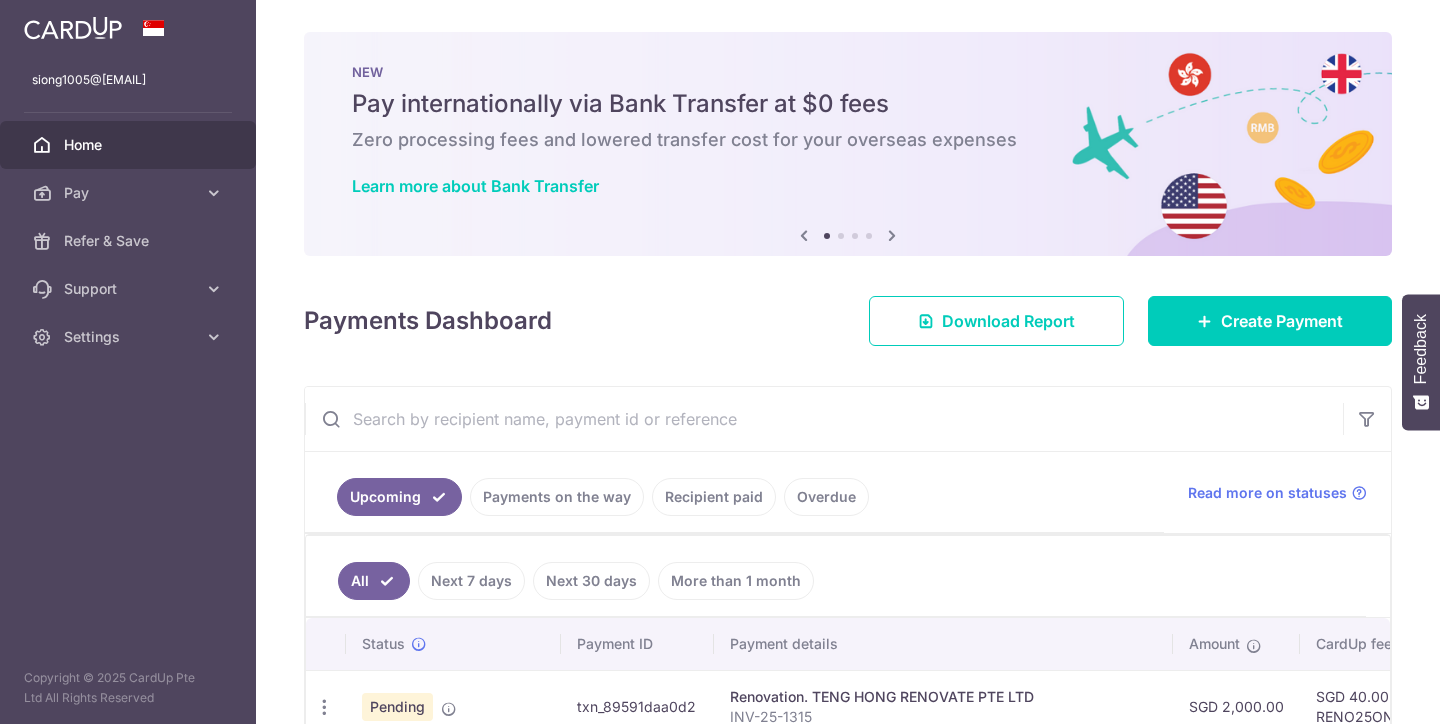scroll, scrollTop: 0, scrollLeft: 0, axis: both 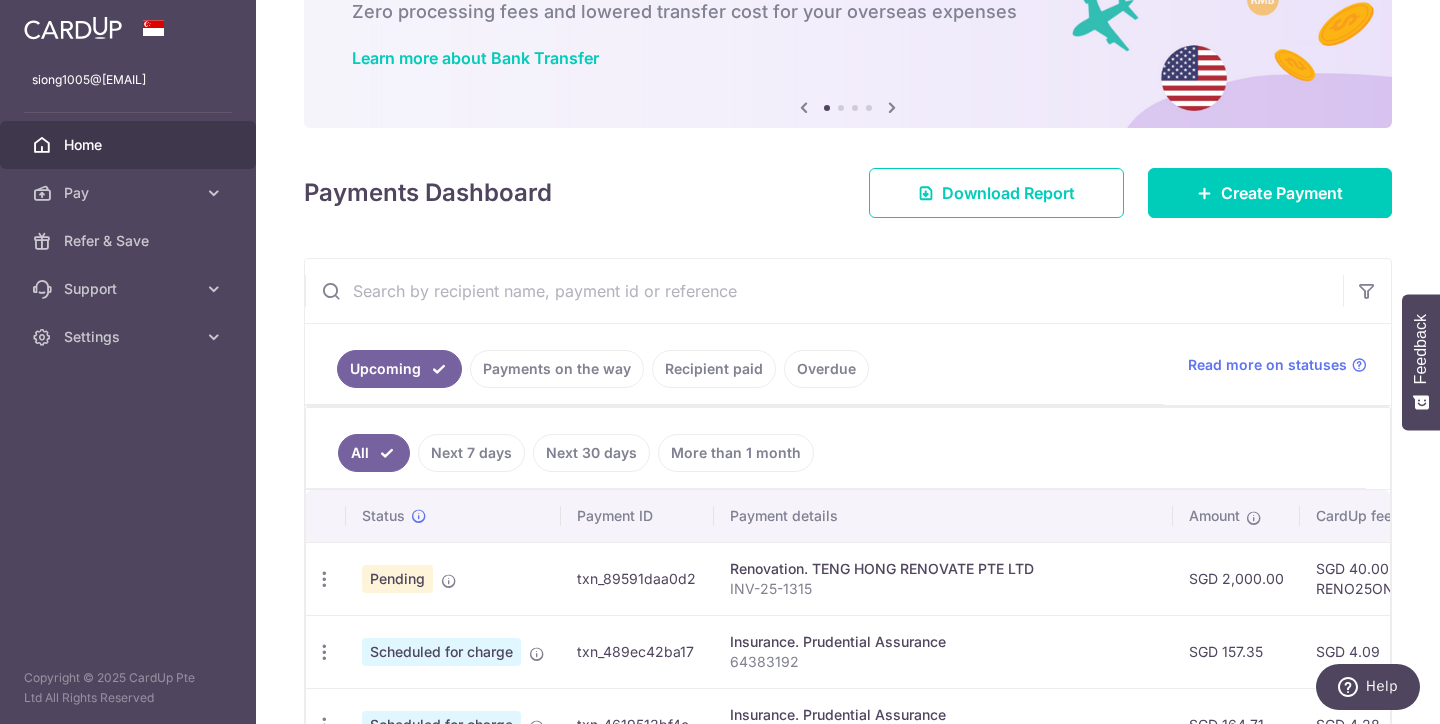 click on "txn_89591daa0d2" at bounding box center (637, 578) 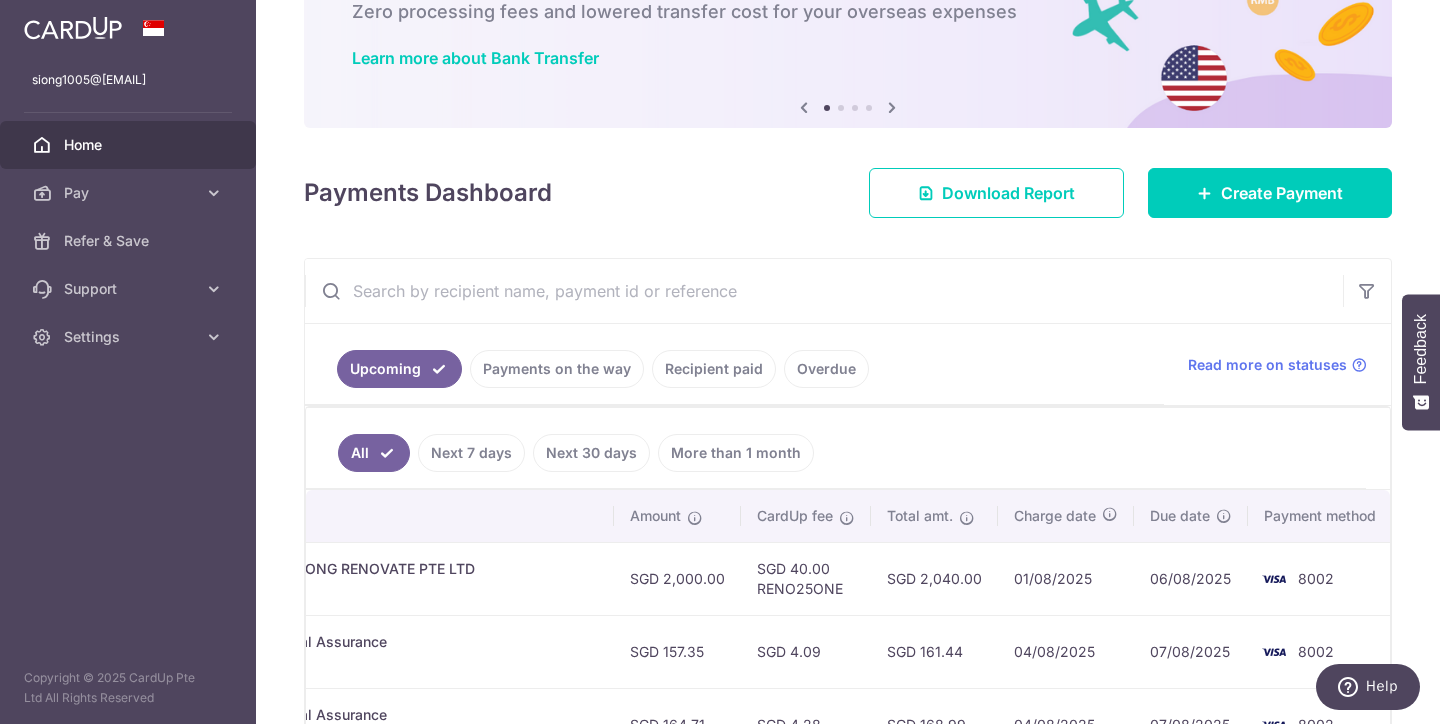 scroll, scrollTop: 0, scrollLeft: 0, axis: both 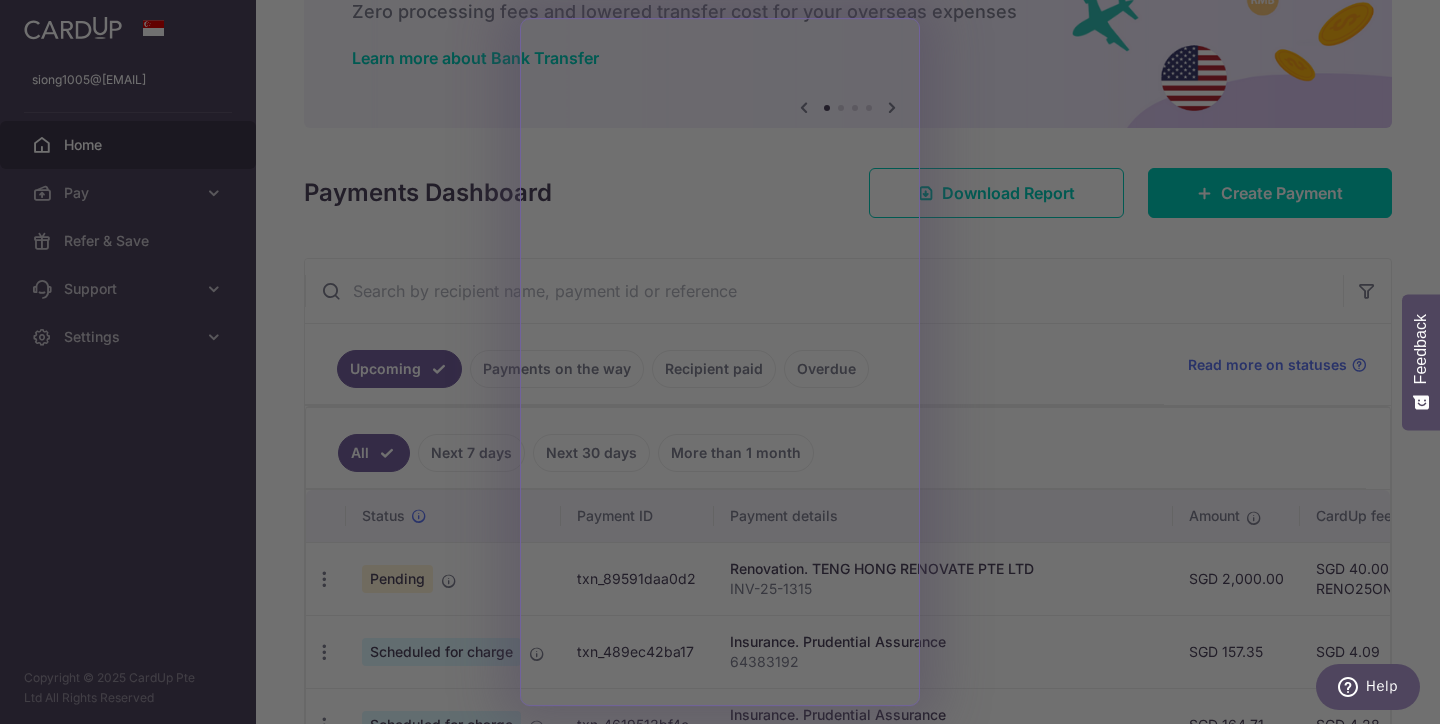 click at bounding box center (727, 365) 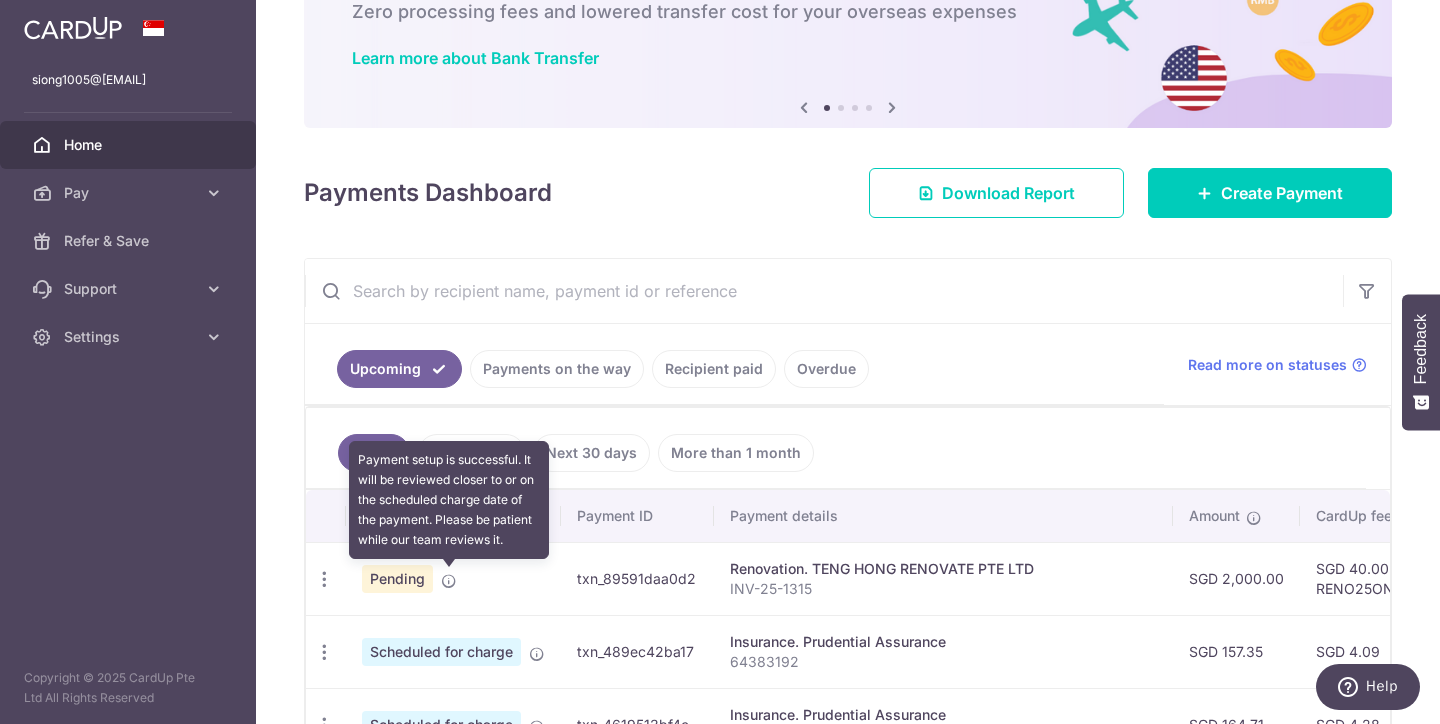 click at bounding box center (449, 581) 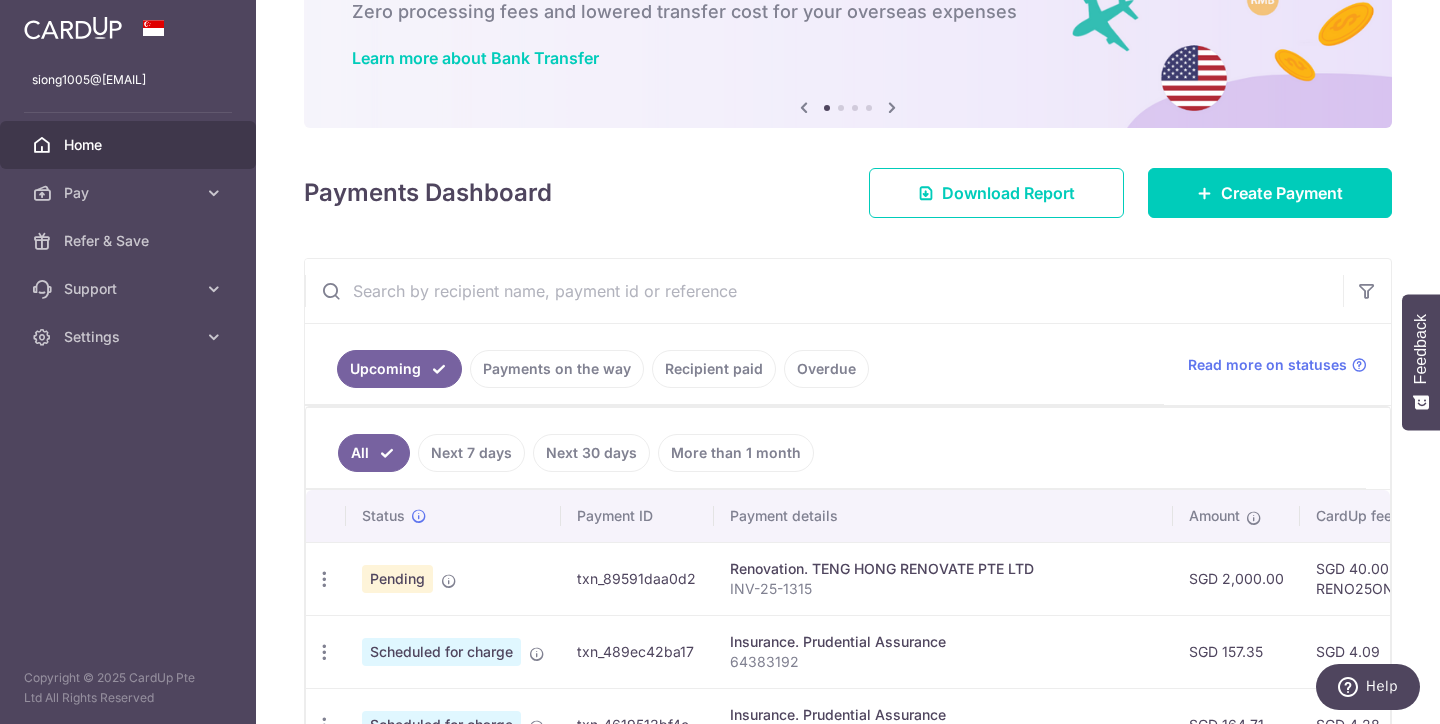 click on "txn_89591daa0d2" at bounding box center [637, 578] 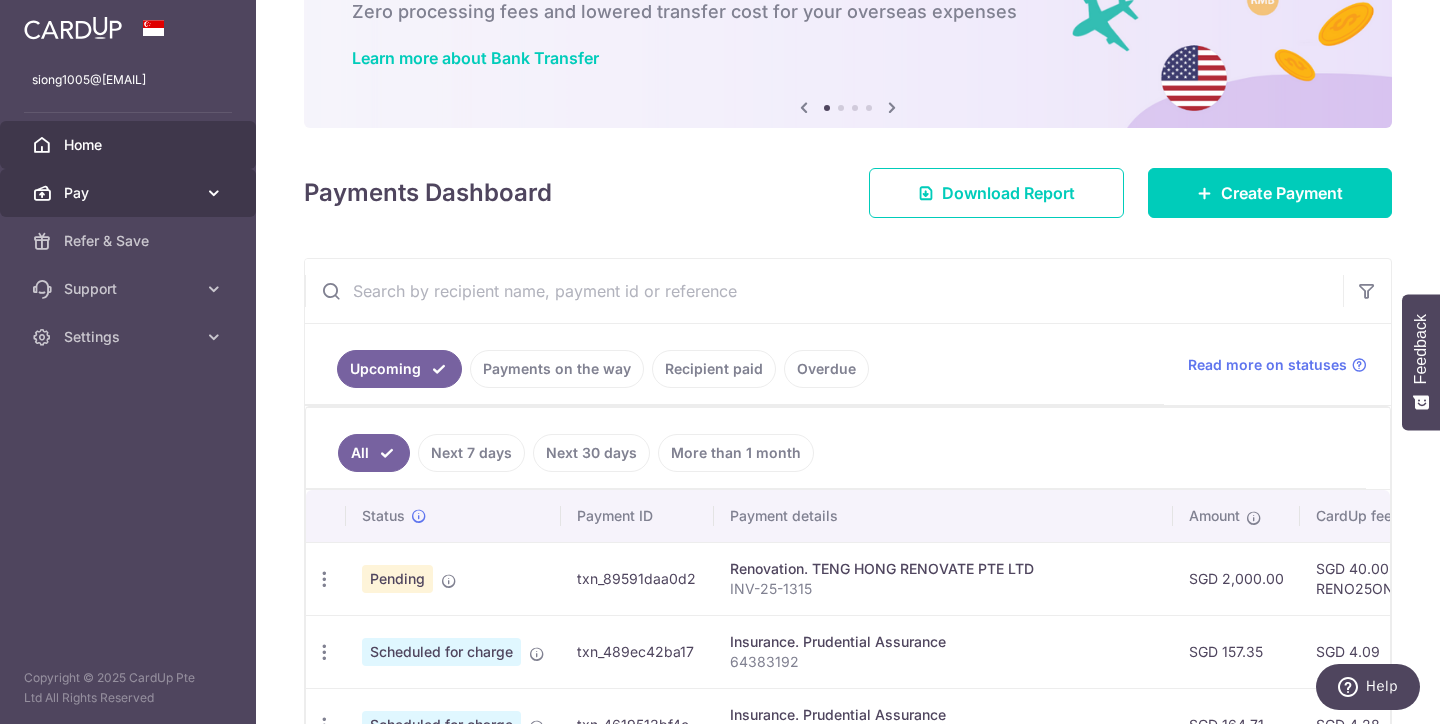 click on "Pay" at bounding box center [130, 193] 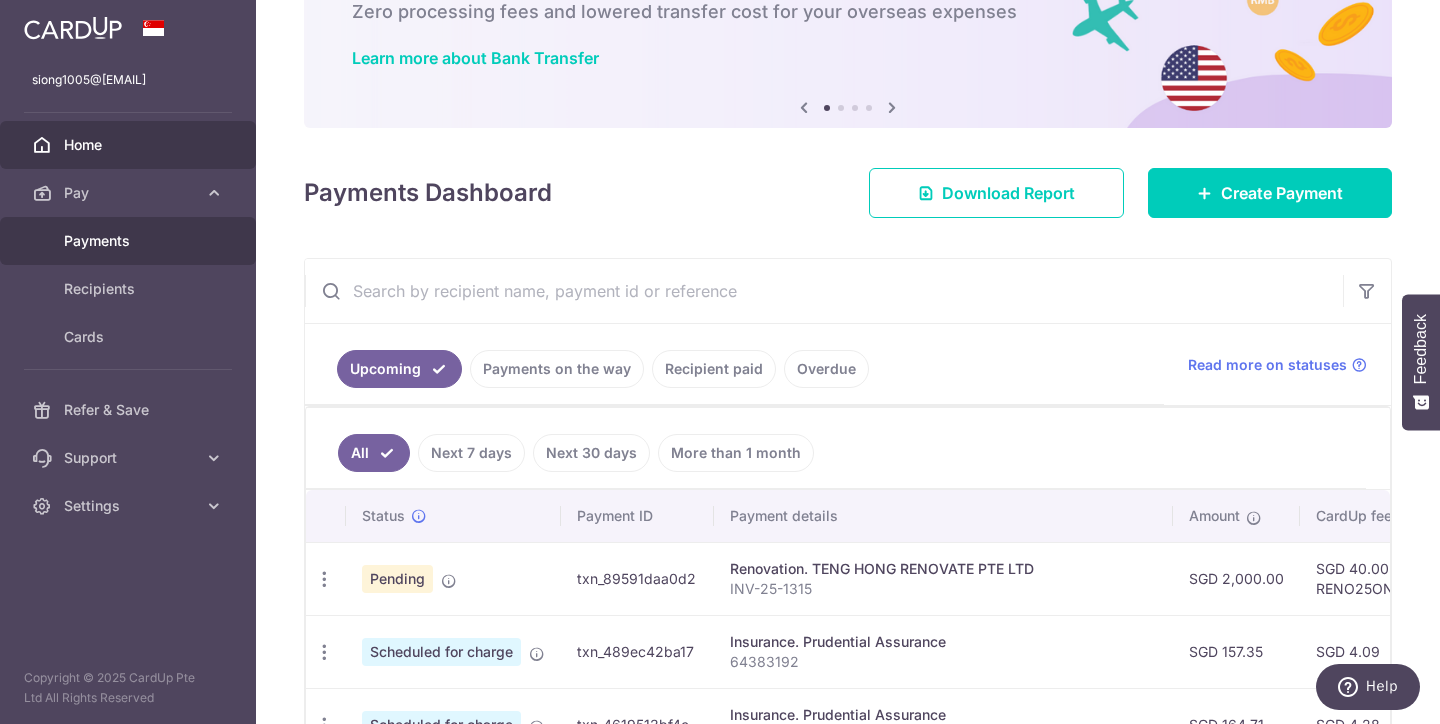 click on "Payments" at bounding box center (130, 241) 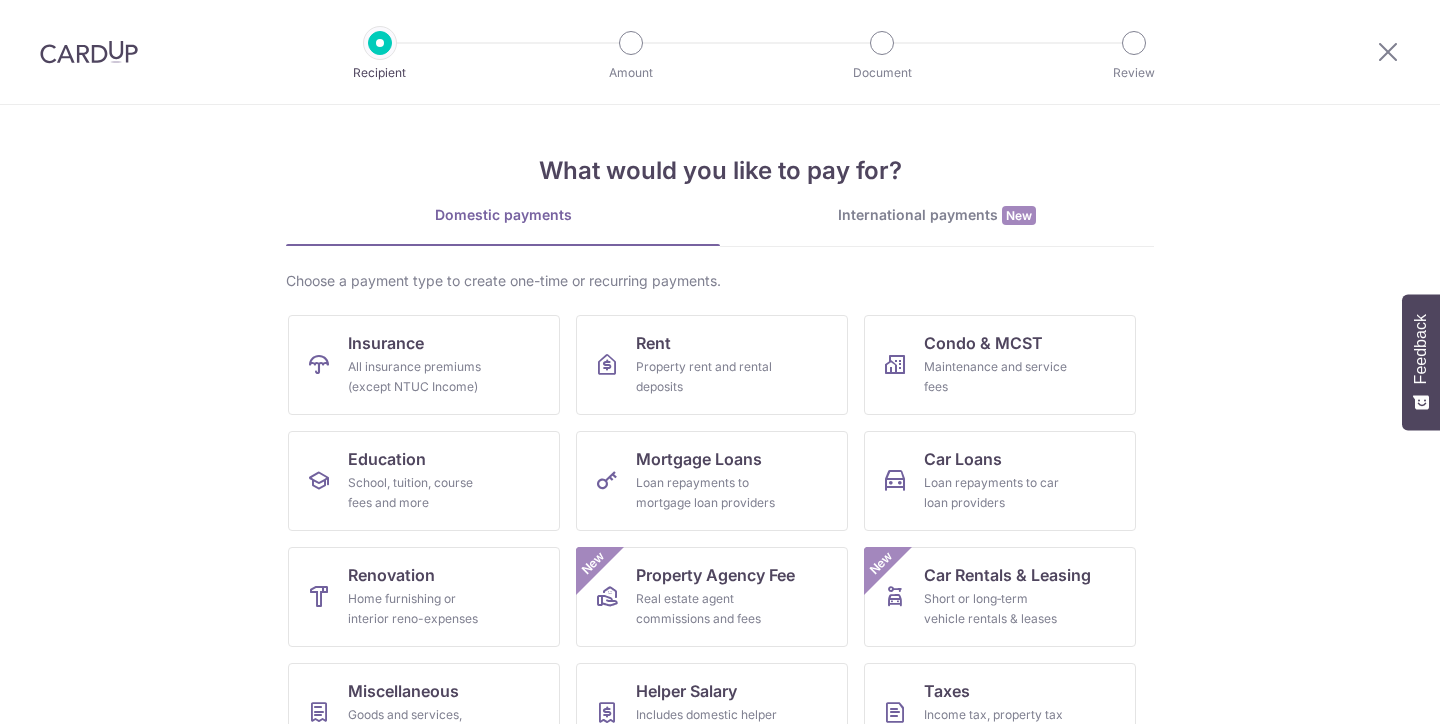 scroll, scrollTop: 0, scrollLeft: 0, axis: both 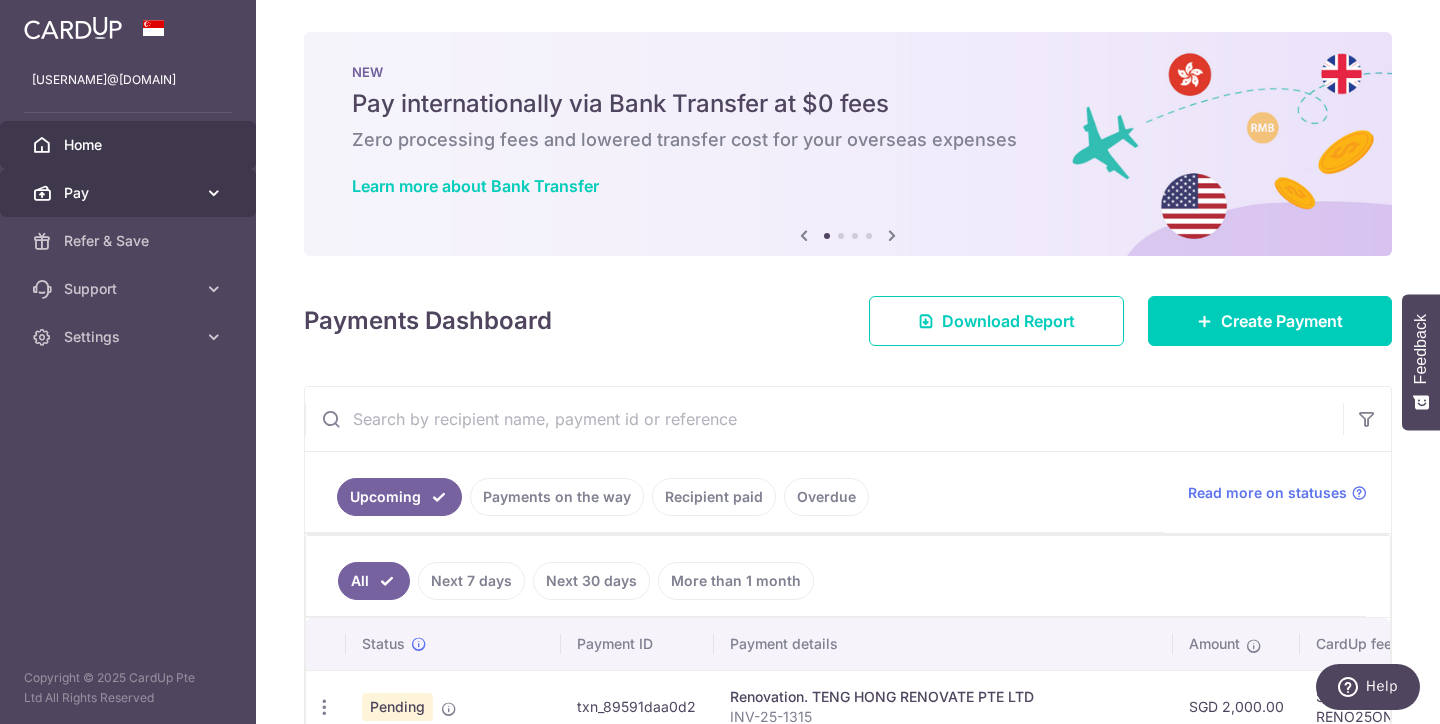 click on "Pay" at bounding box center (128, 193) 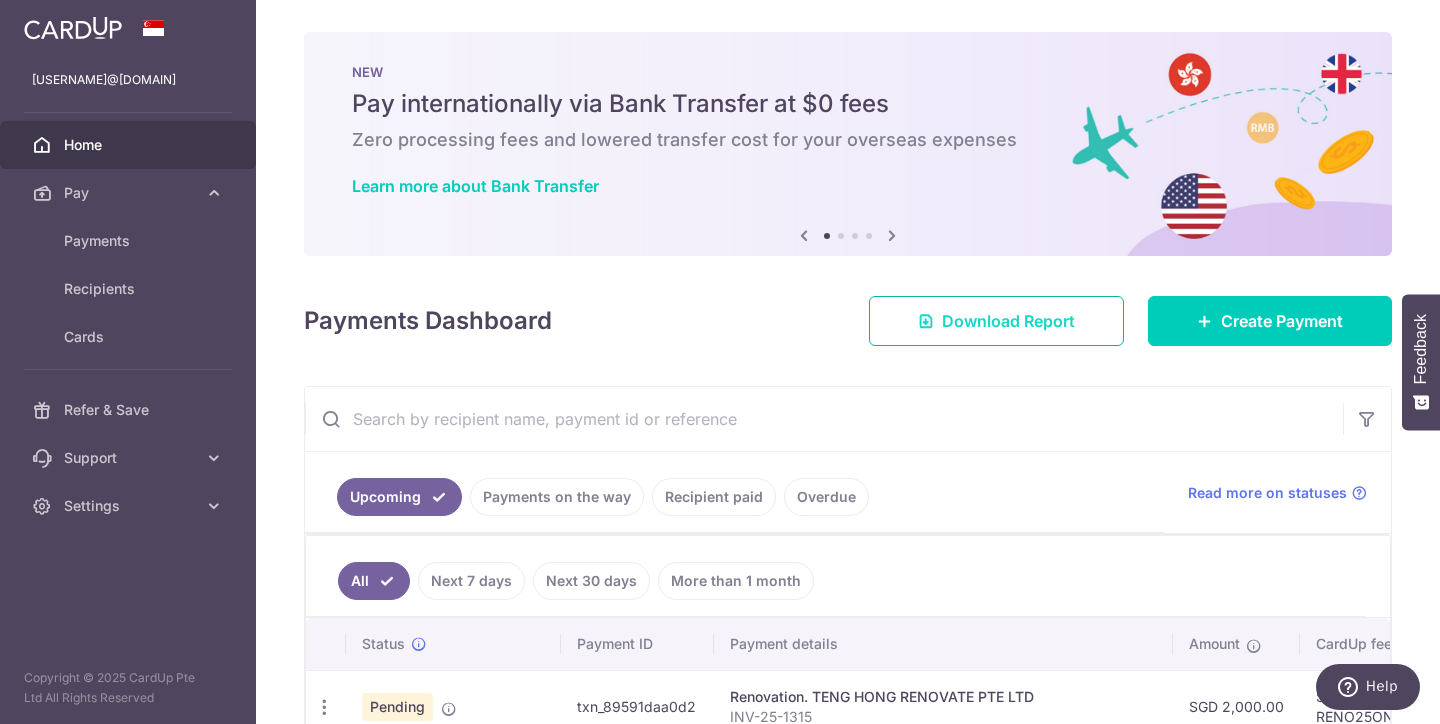 click on "Download Report" at bounding box center [1008, 321] 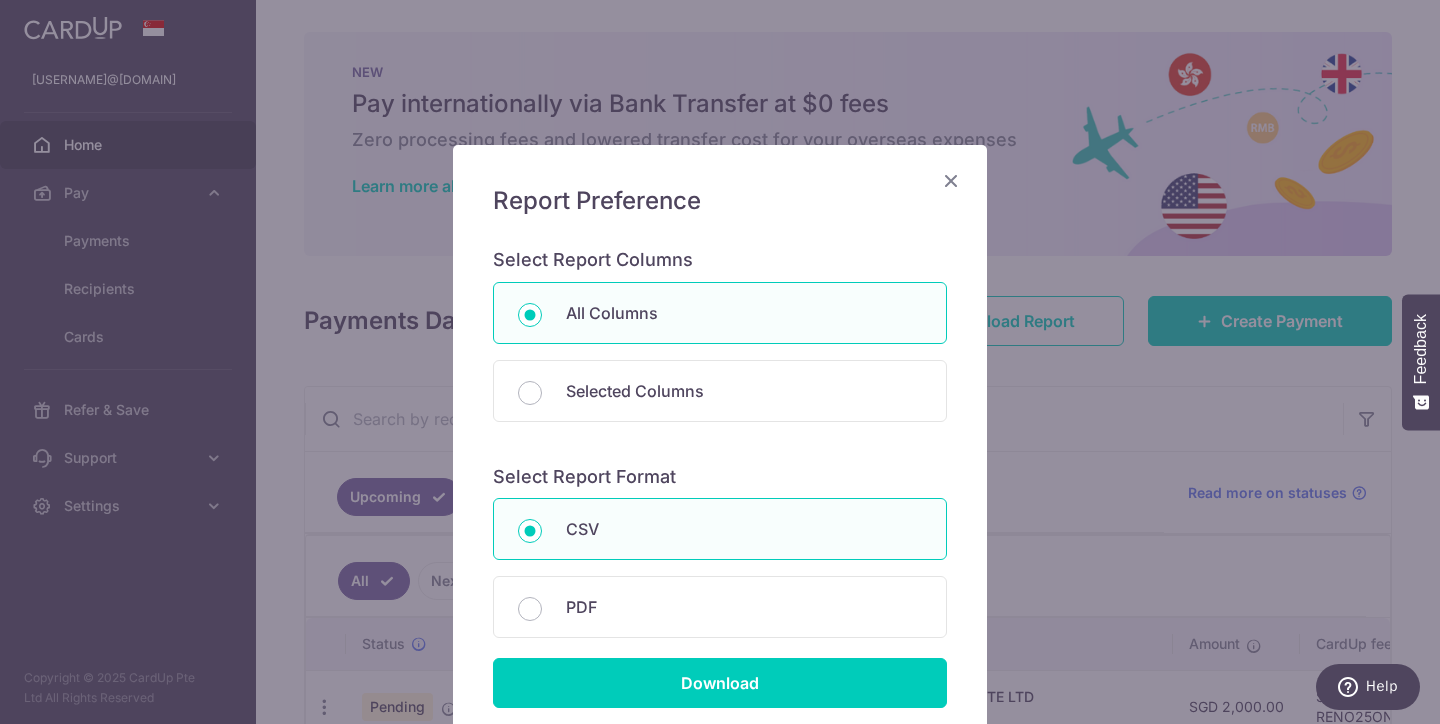 click at bounding box center [951, 180] 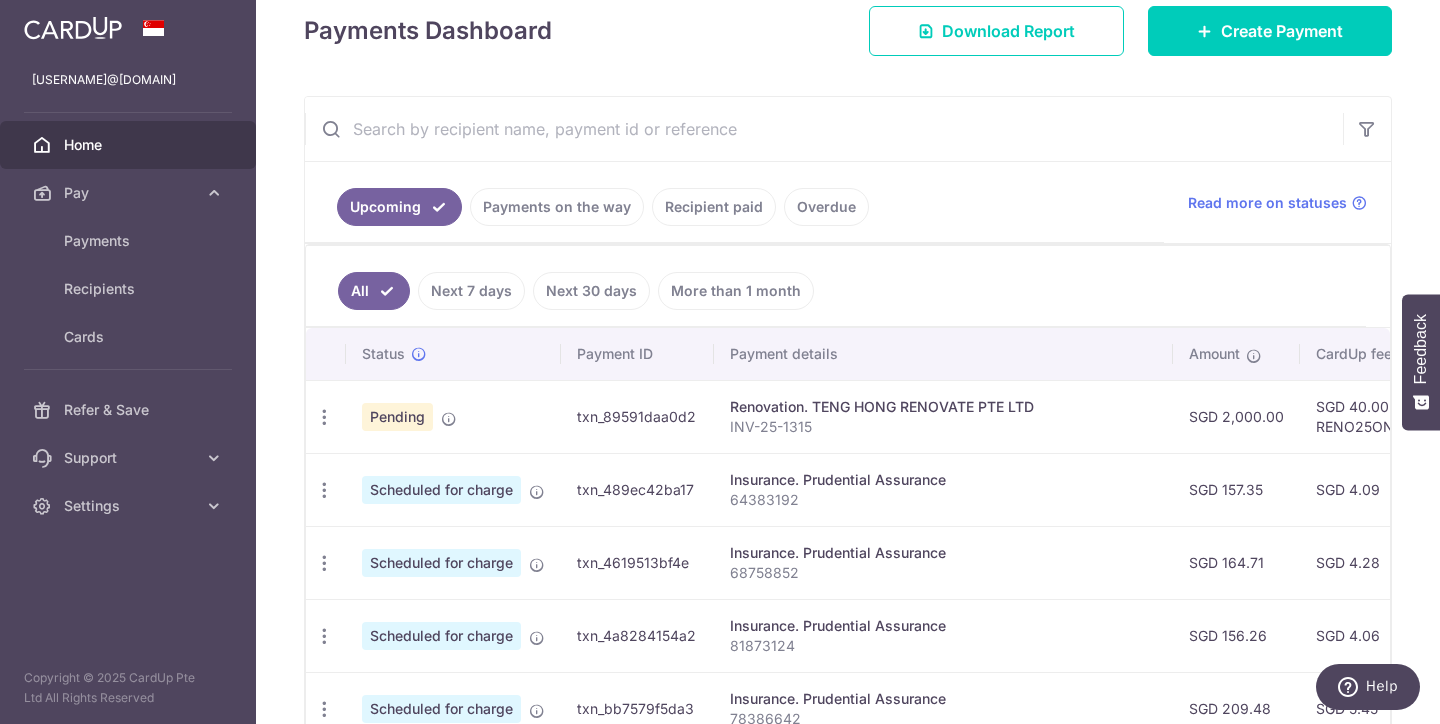 scroll, scrollTop: 307, scrollLeft: 0, axis: vertical 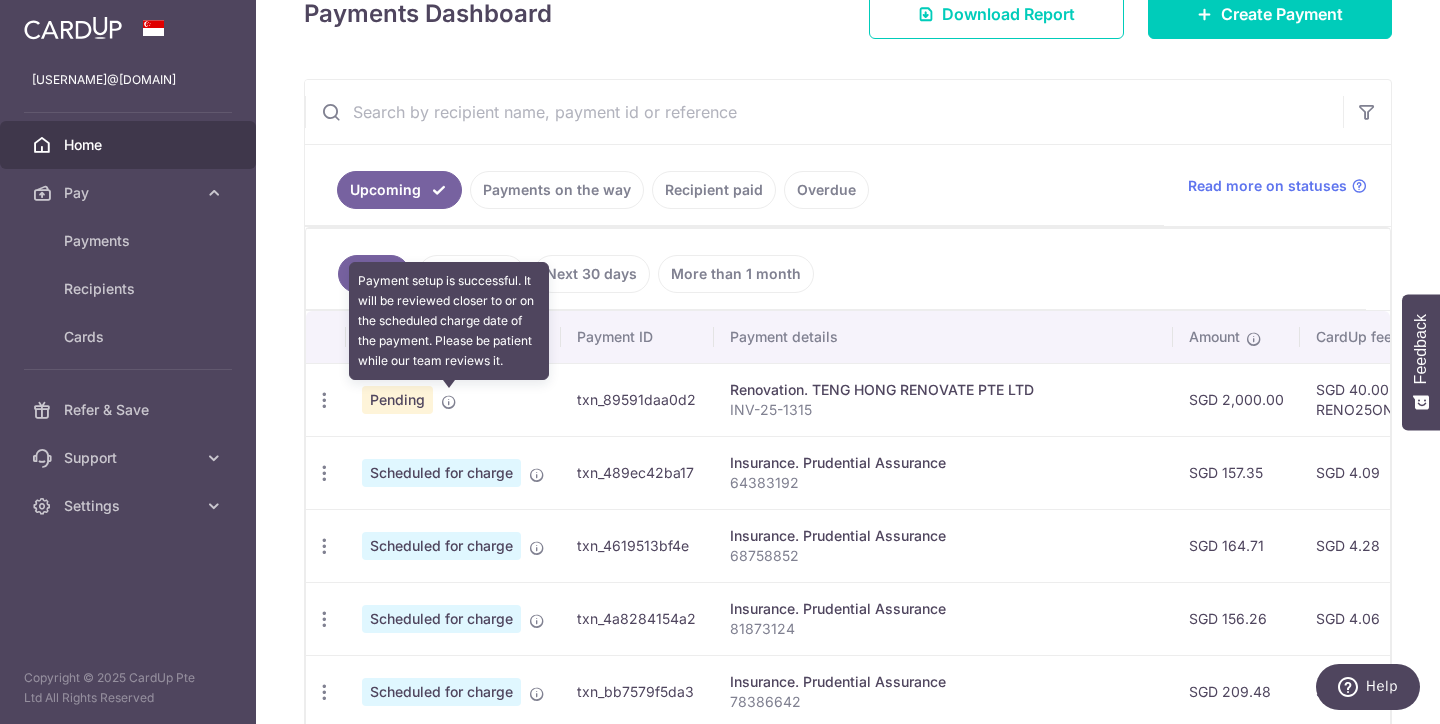 click at bounding box center [449, 402] 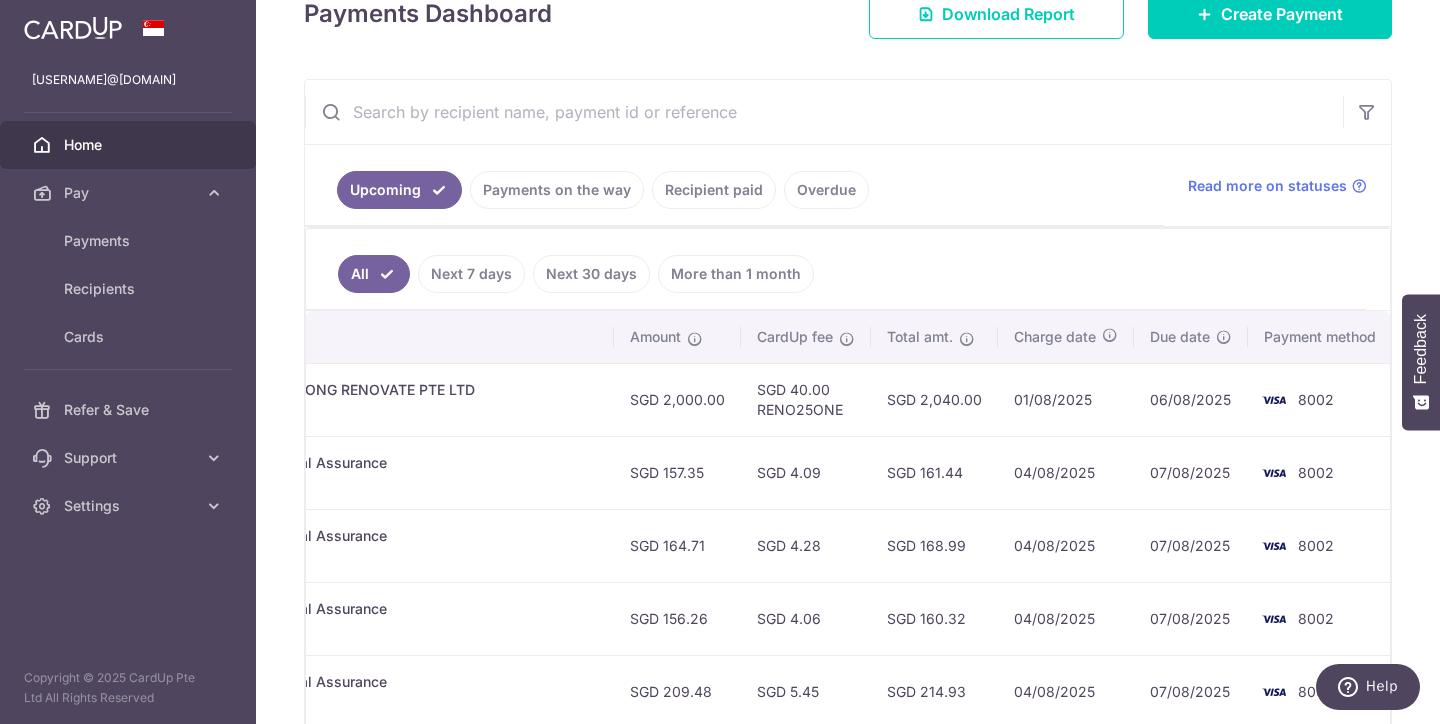 scroll, scrollTop: 0, scrollLeft: 0, axis: both 